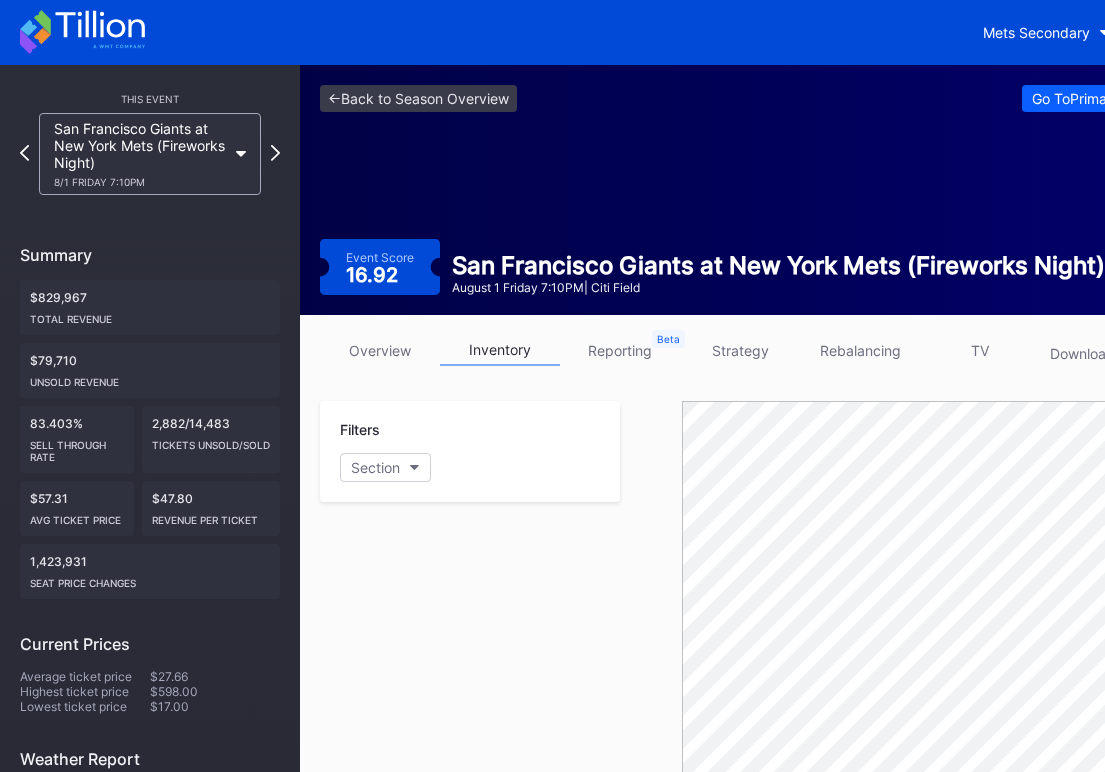 scroll, scrollTop: 654, scrollLeft: 0, axis: vertical 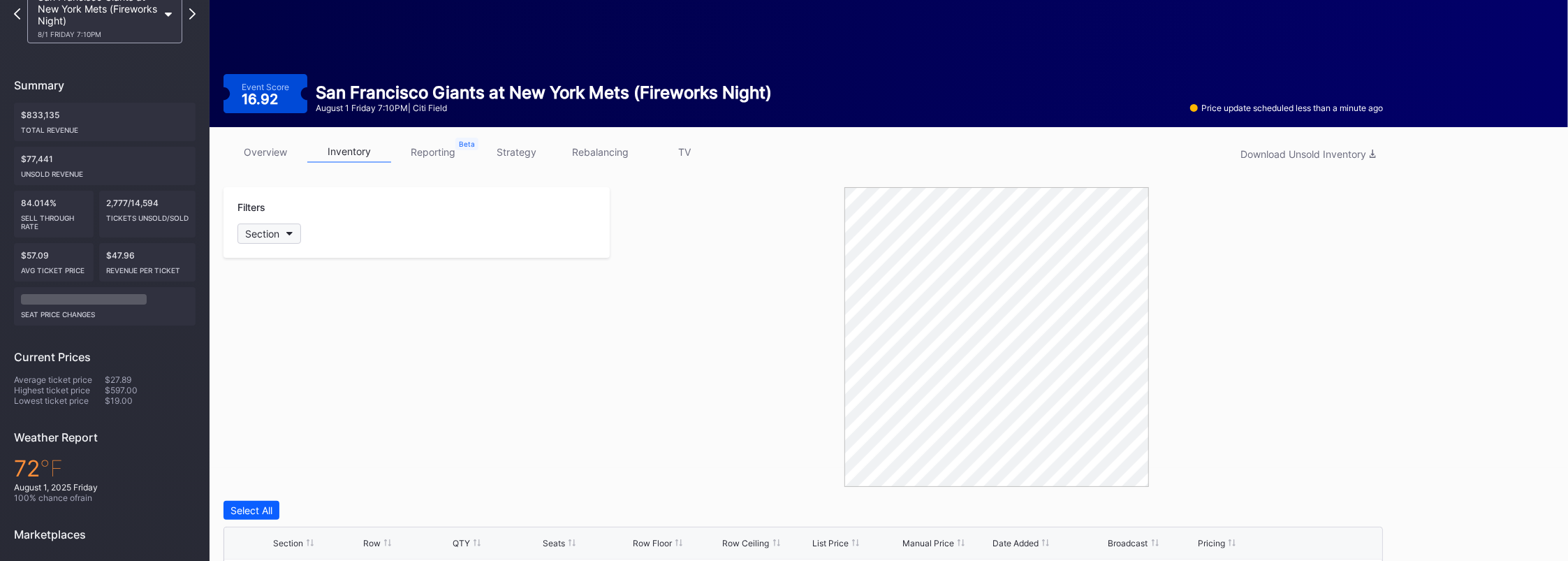click on "Section" at bounding box center [269, 233] 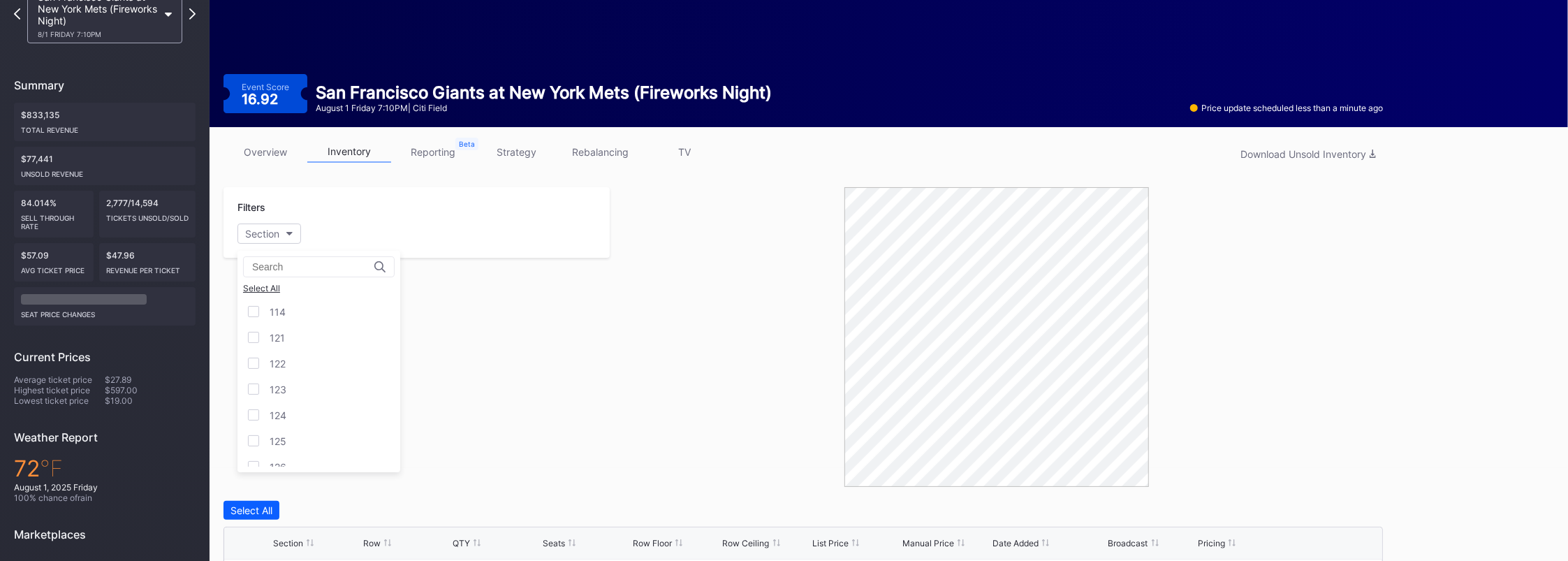 click on "Filters Section Select All Section Row QTY Seats Row Floor Row Ceiling List Price Manual Price Date Added Broadcast Pricing 121 1 2 10 - 11 $145.00 -- $391.00 -- [DATE] [TIME] ON ON 122 1 2 11 - 12 $145.00 -- $364.00 -- [DATE] [TIME] ON ON 124 3 1 4 - 4 $0.00 $150.00 $139.00 -- [DATE] [TIME] ON ON 125 D 1 14 - 14 -- -- $112.00 -- [DATE] [TIME] ON ON 126 B 1 15 - 15 -- -- TV $89.00 -- [DATE] [TIME] ON ON 126 C 1 11 - 11 -- -- TV $81.00 -- [DATE] [TIME] ON ON 134 12 1 4 - 4 -- -- TV $35.00 -- [DATE] [TIME] ON ON 135 9 1 16 - 16 -- -- $43.00 -- [DATE] [TIME] ON ON 136 7 1 12 - 12 -- -- $44.00 -- [DATE] [TIME] ON ON 310 2 1 13 - 13 -- -- $58.00 -- [DATE] [TIME] ON ON 10 items Showing 1 to 10 of 473 entries 1 ... -1 0 1 2 3 ... 48" at bounding box center (803, 550) 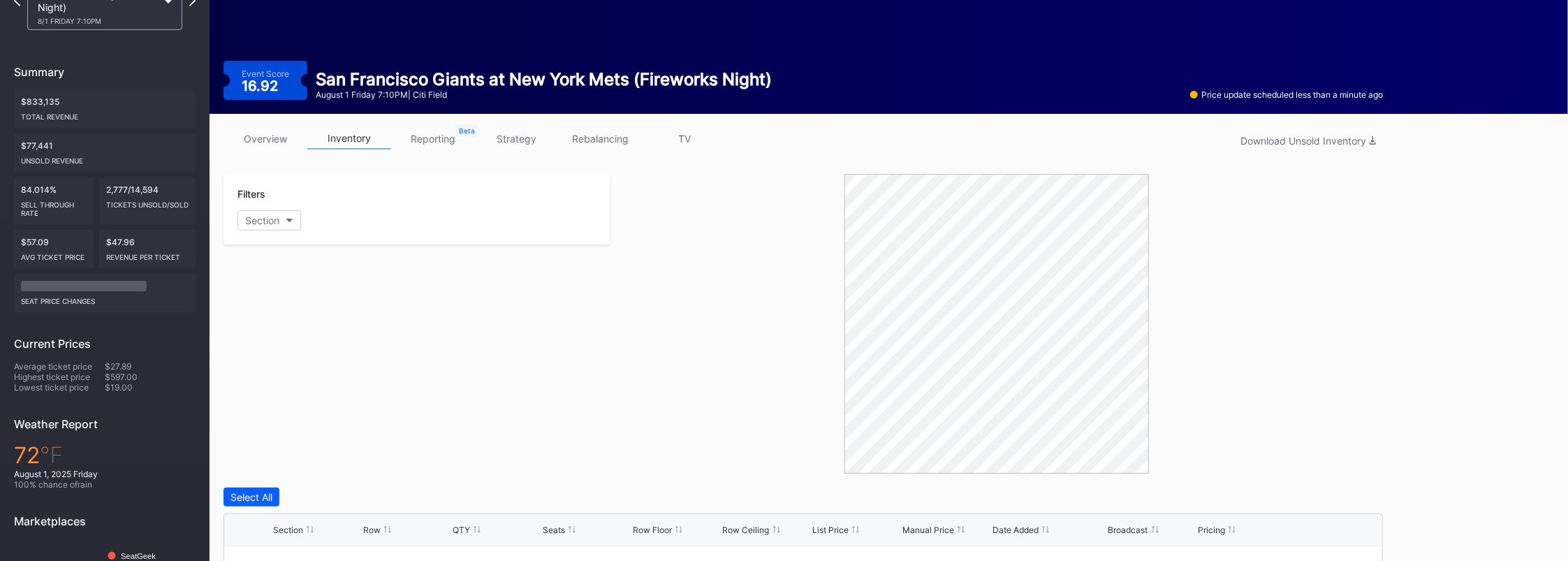 scroll, scrollTop: 0, scrollLeft: 0, axis: both 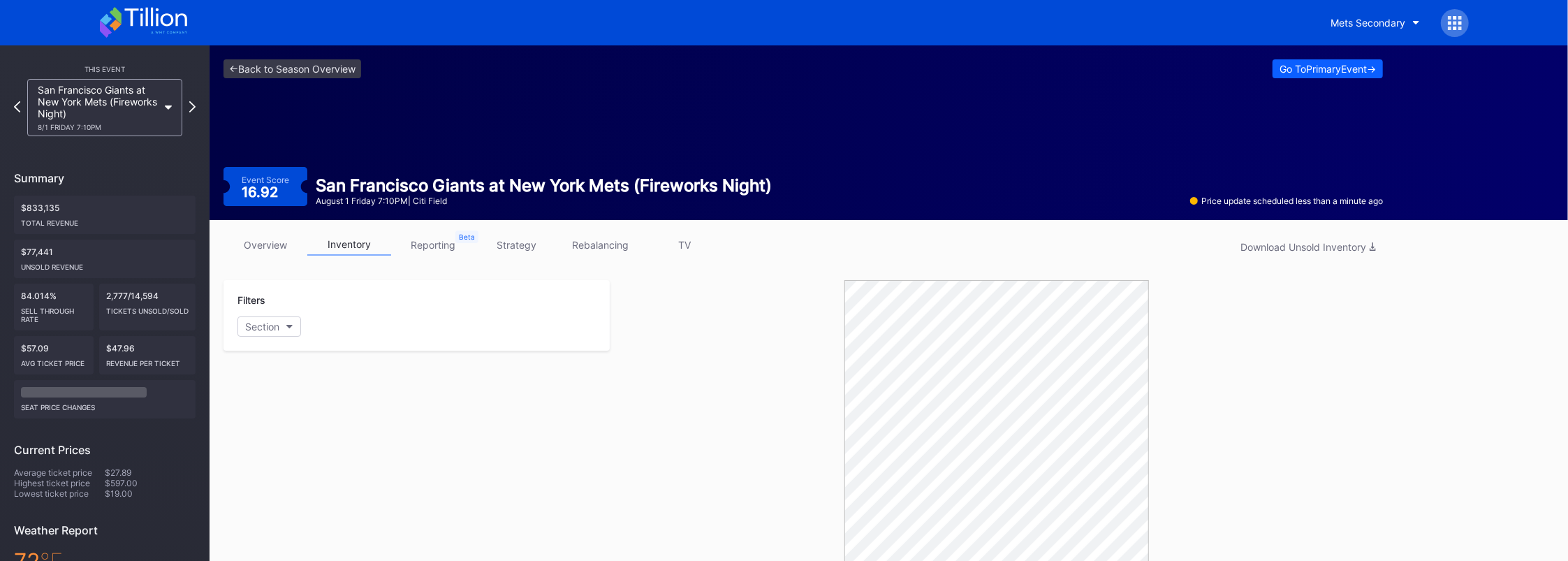 click on "overview" at bounding box center [265, 245] 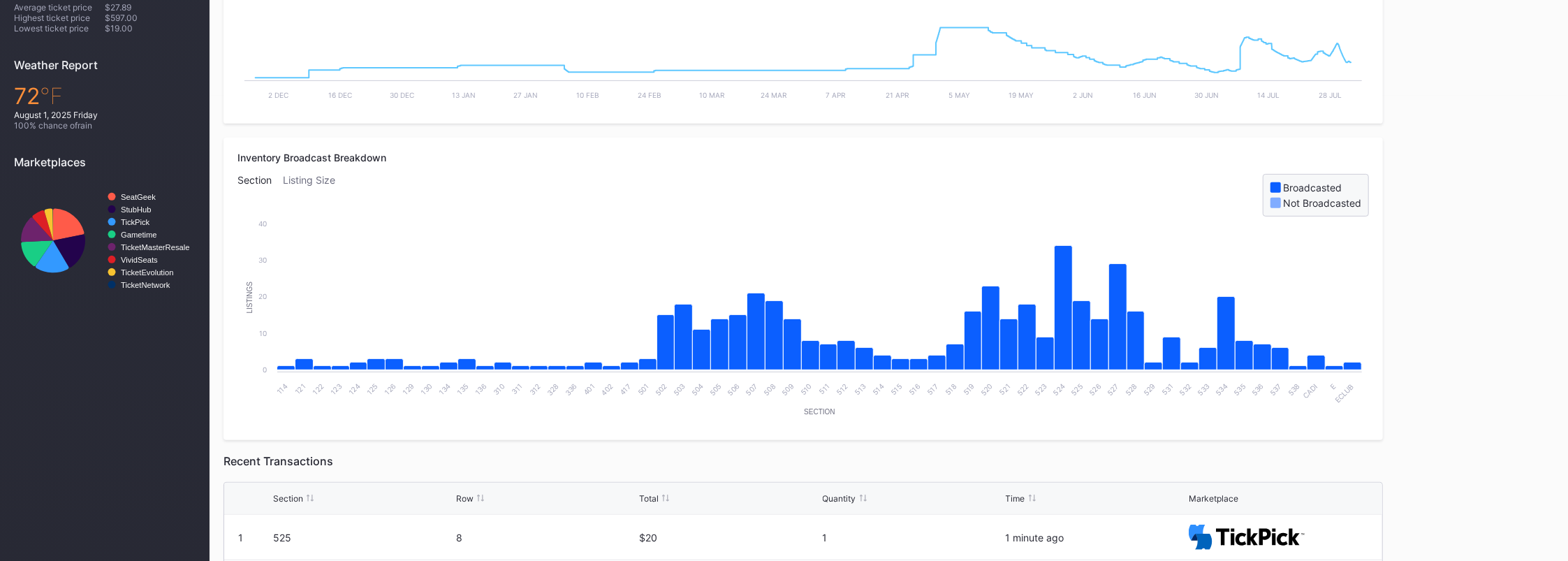 scroll, scrollTop: 465, scrollLeft: 0, axis: vertical 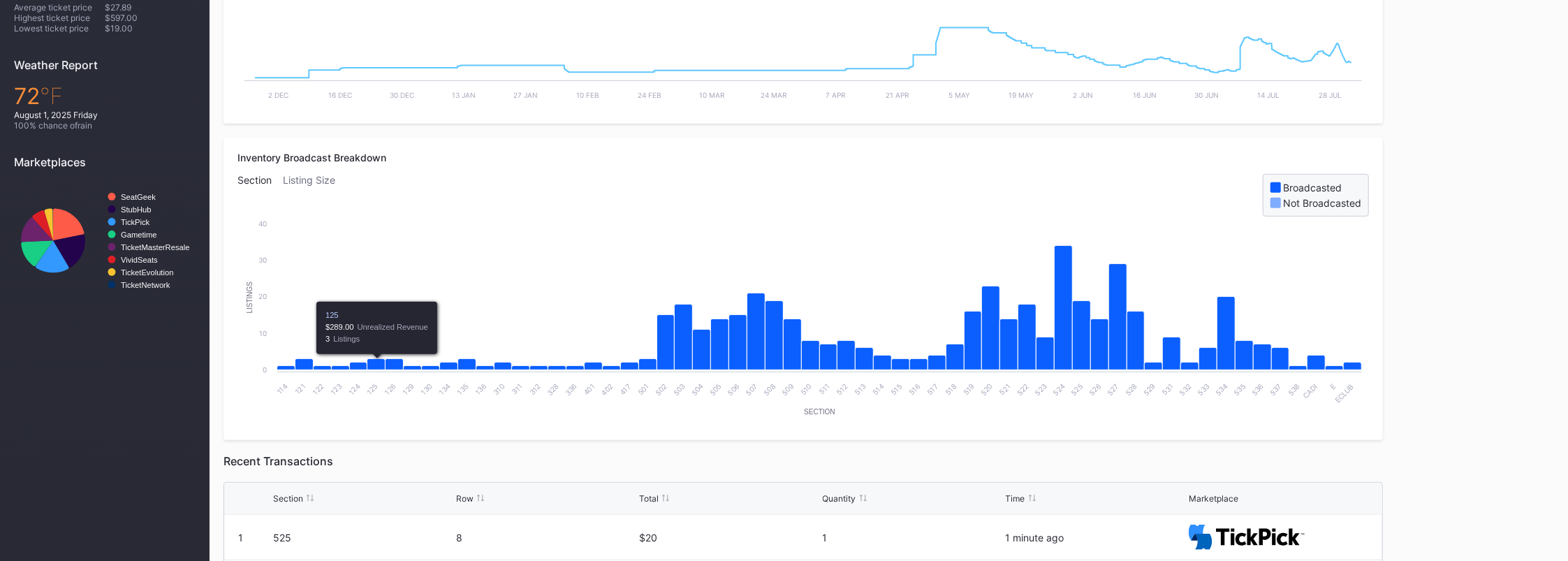 click 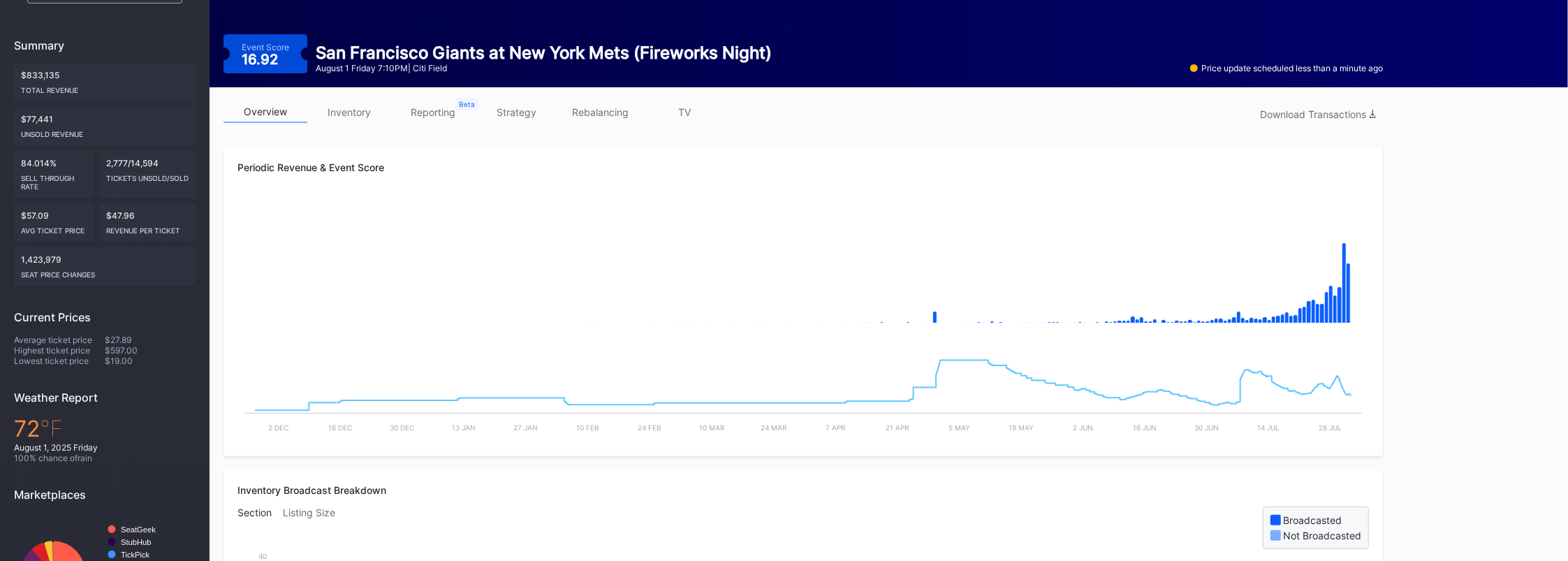 scroll, scrollTop: 132, scrollLeft: 0, axis: vertical 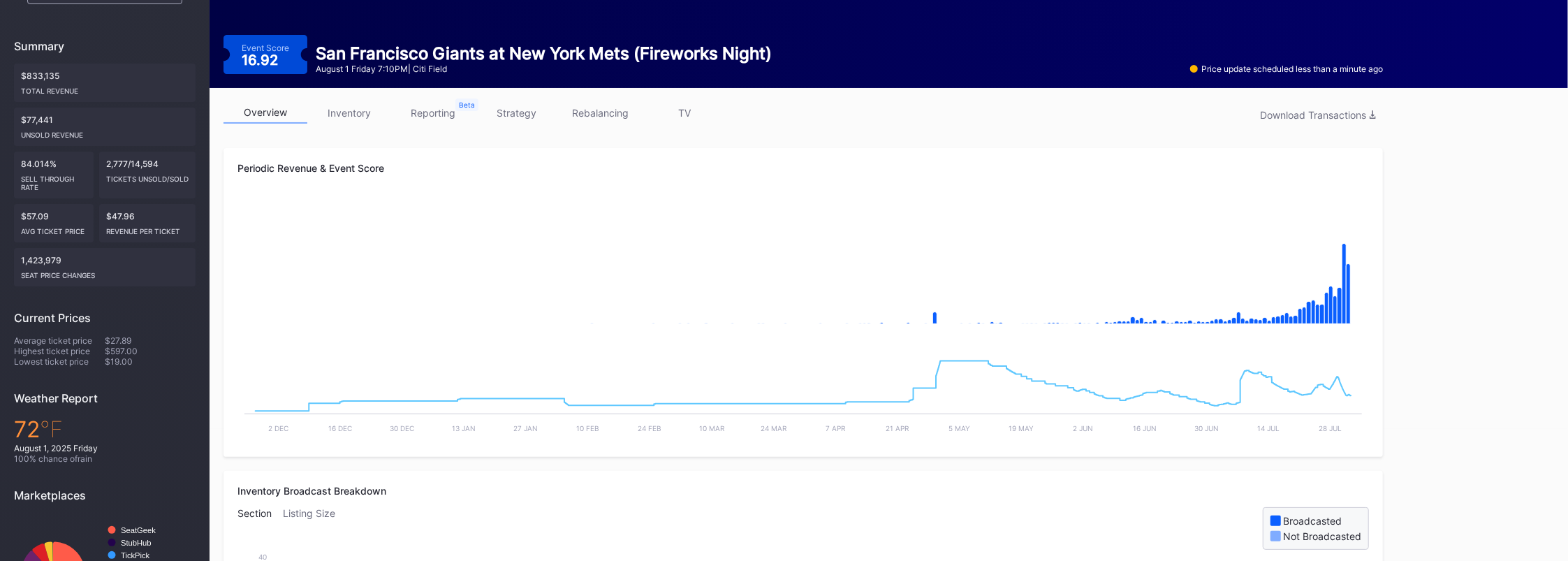 click on "Inventory Broadcast Breakdown" at bounding box center (803, 490) 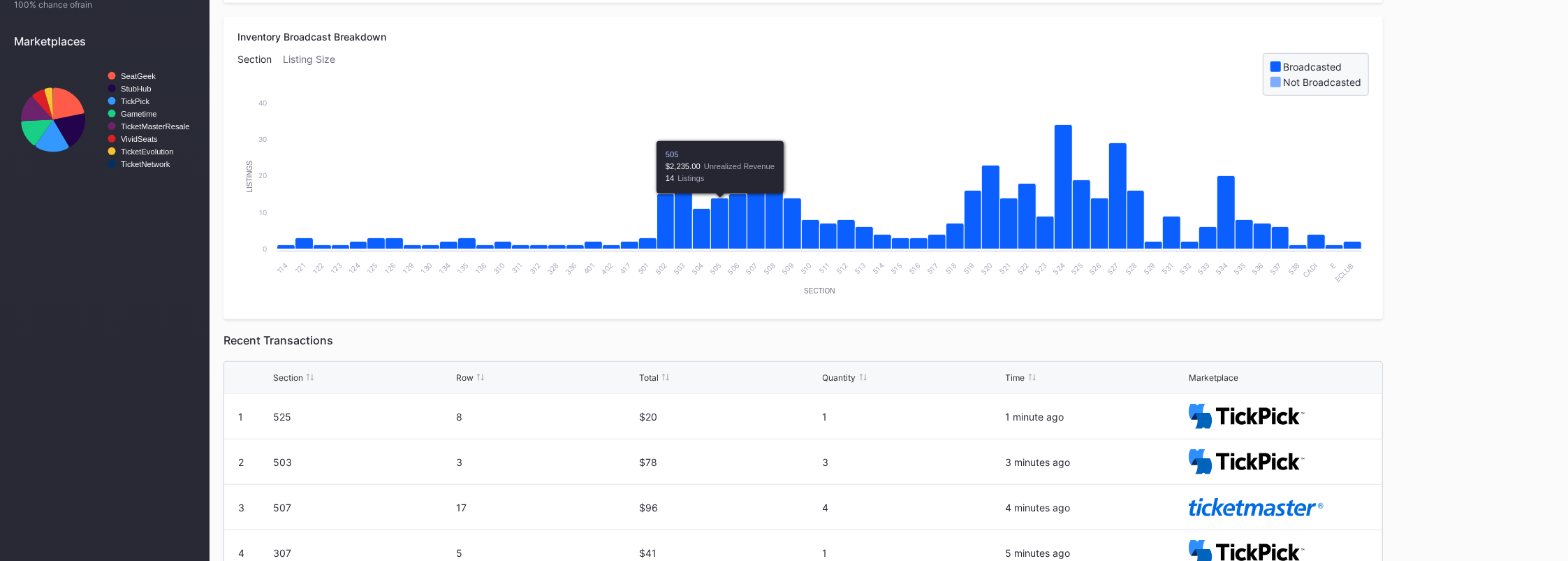 scroll, scrollTop: 598, scrollLeft: 0, axis: vertical 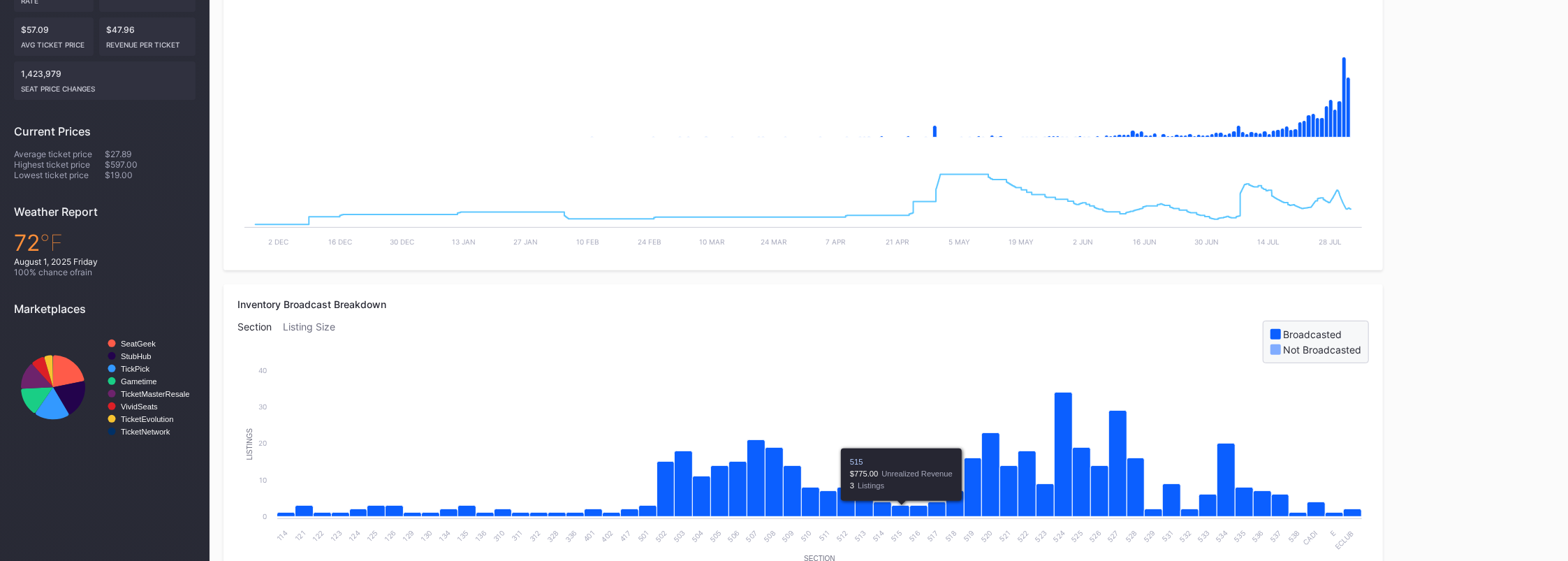 click 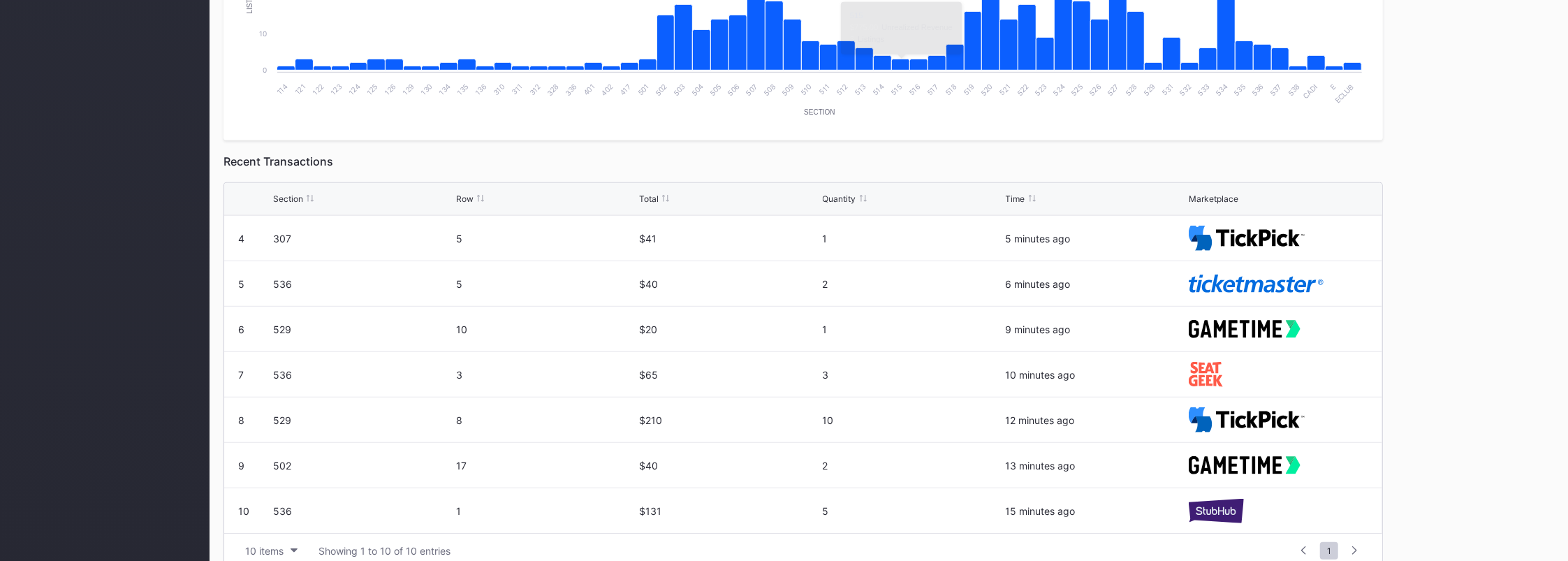 scroll, scrollTop: 784, scrollLeft: 0, axis: vertical 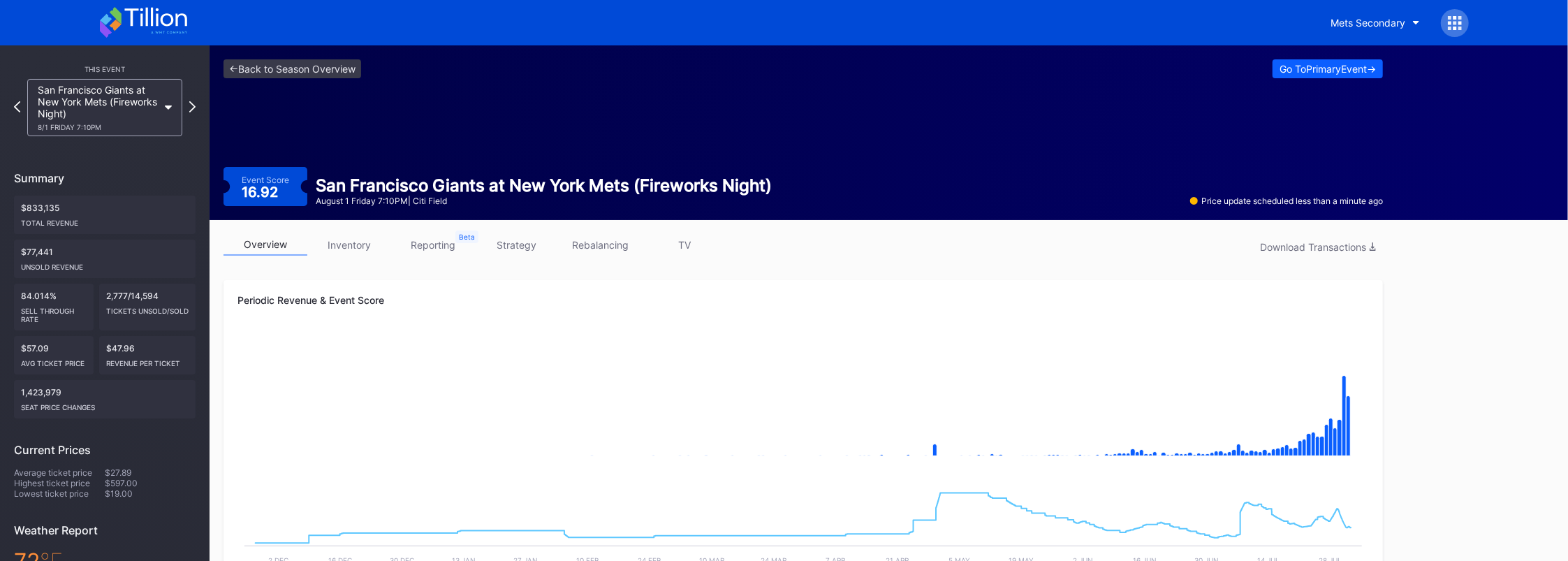 click on "inventory" at bounding box center [349, 245] 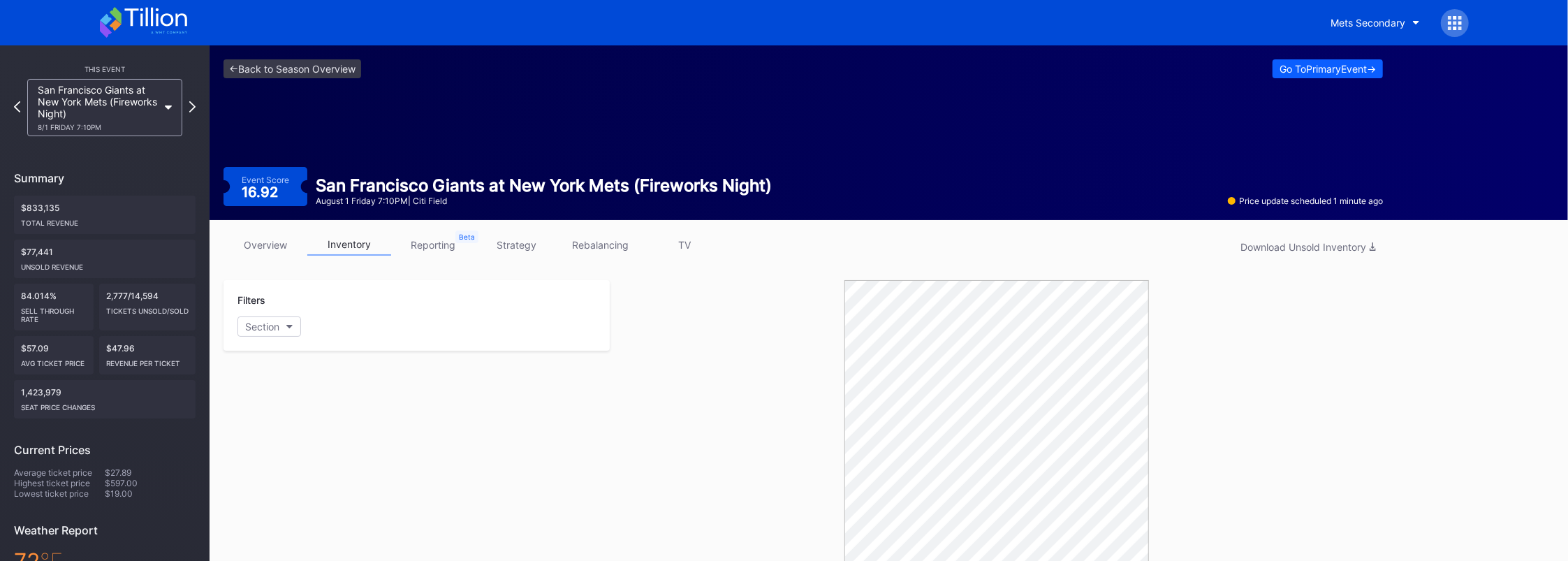 scroll, scrollTop: 279, scrollLeft: 0, axis: vertical 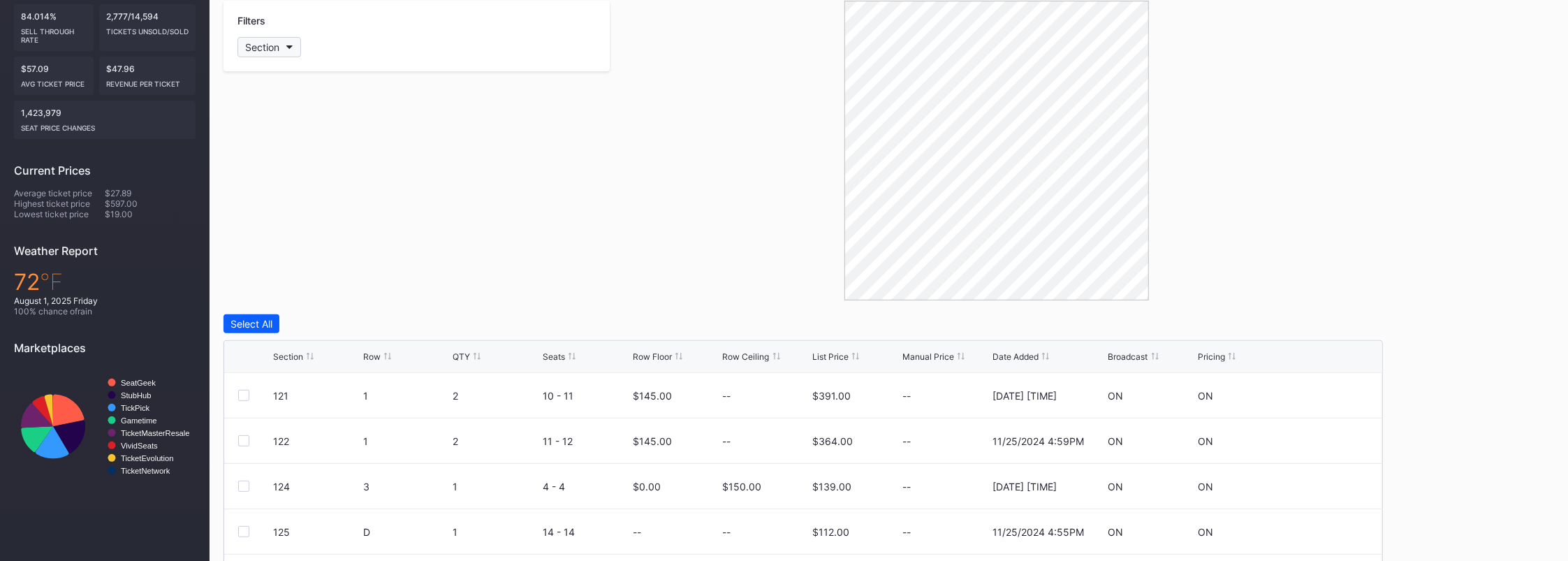 click on "Section" at bounding box center (269, 47) 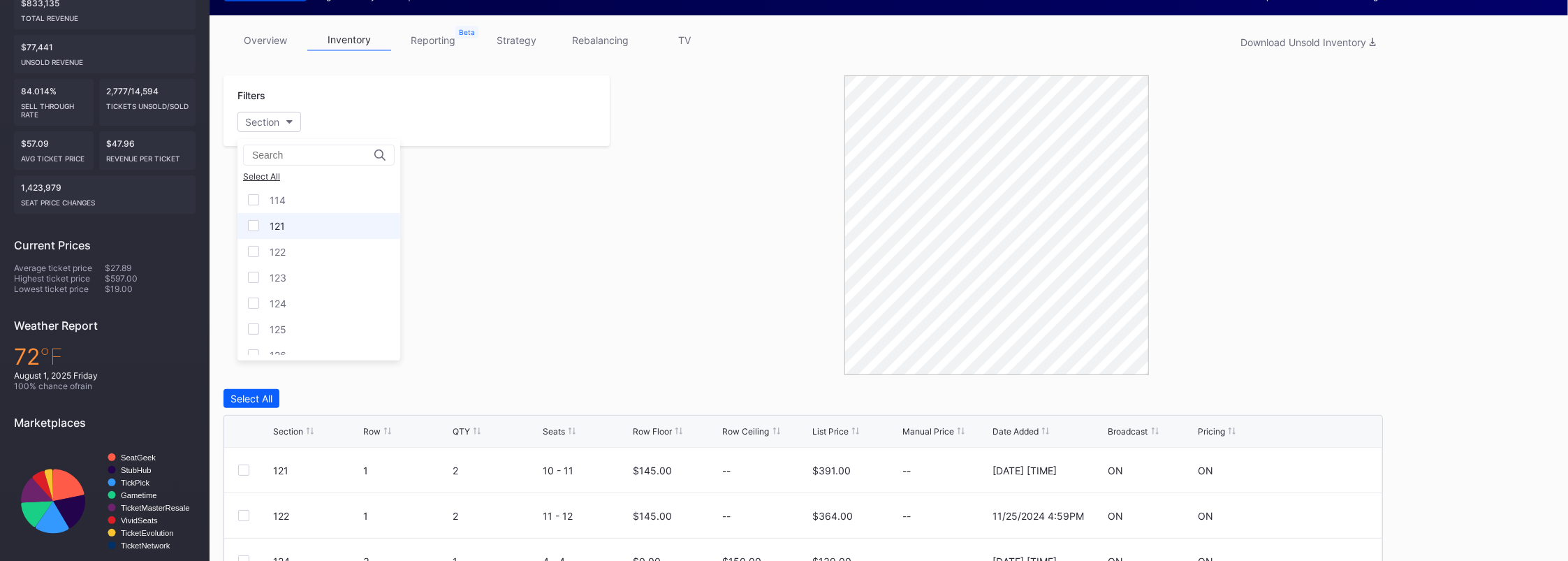 scroll, scrollTop: 186, scrollLeft: 0, axis: vertical 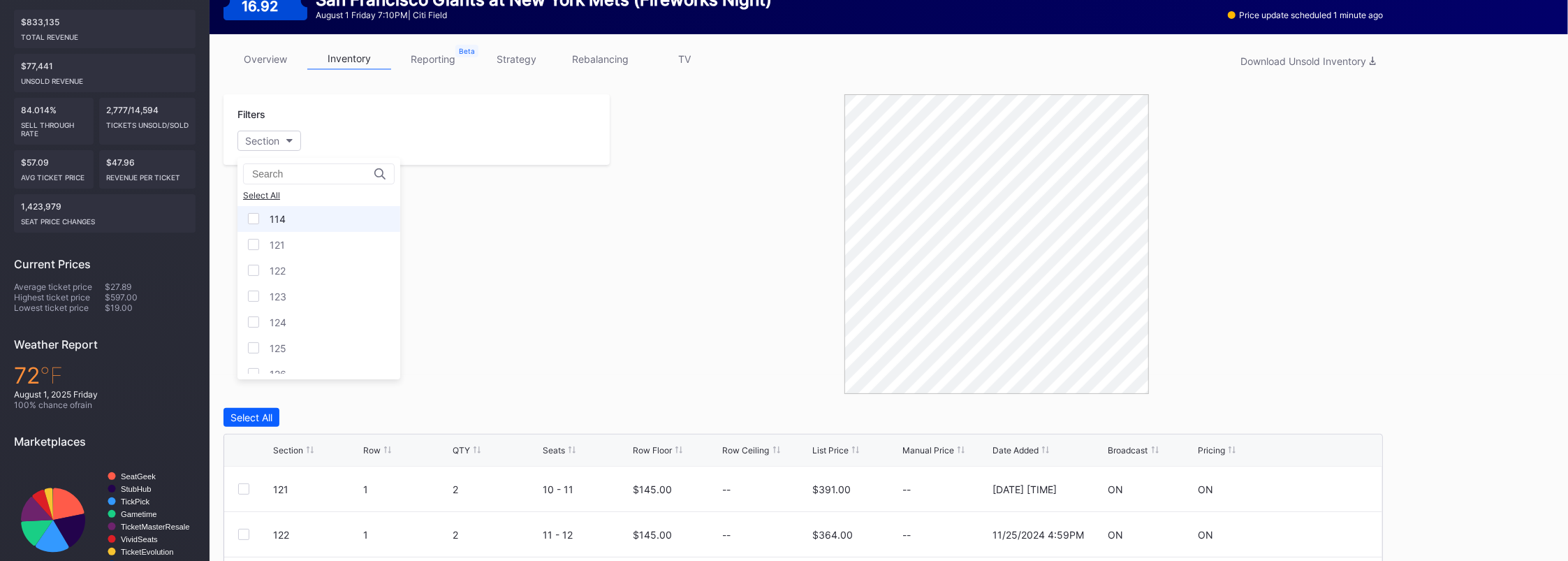 click at bounding box center [254, 219] 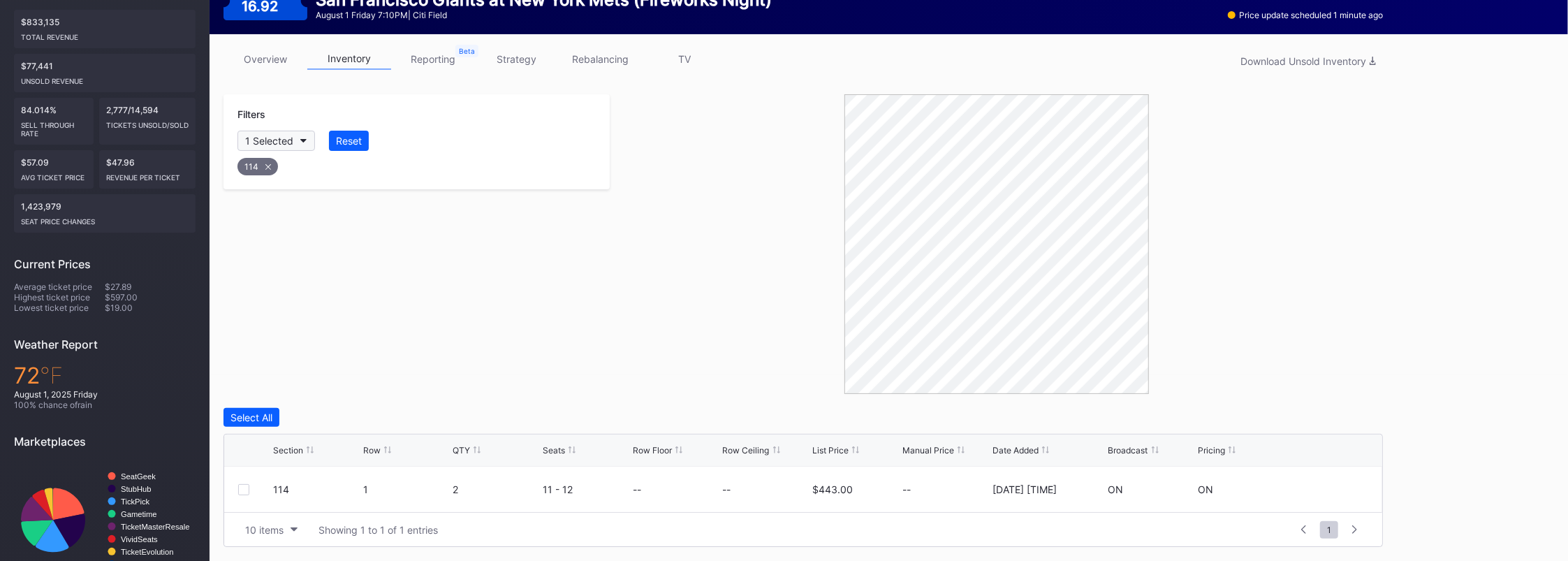 click on "1 Selected" at bounding box center (269, 140) 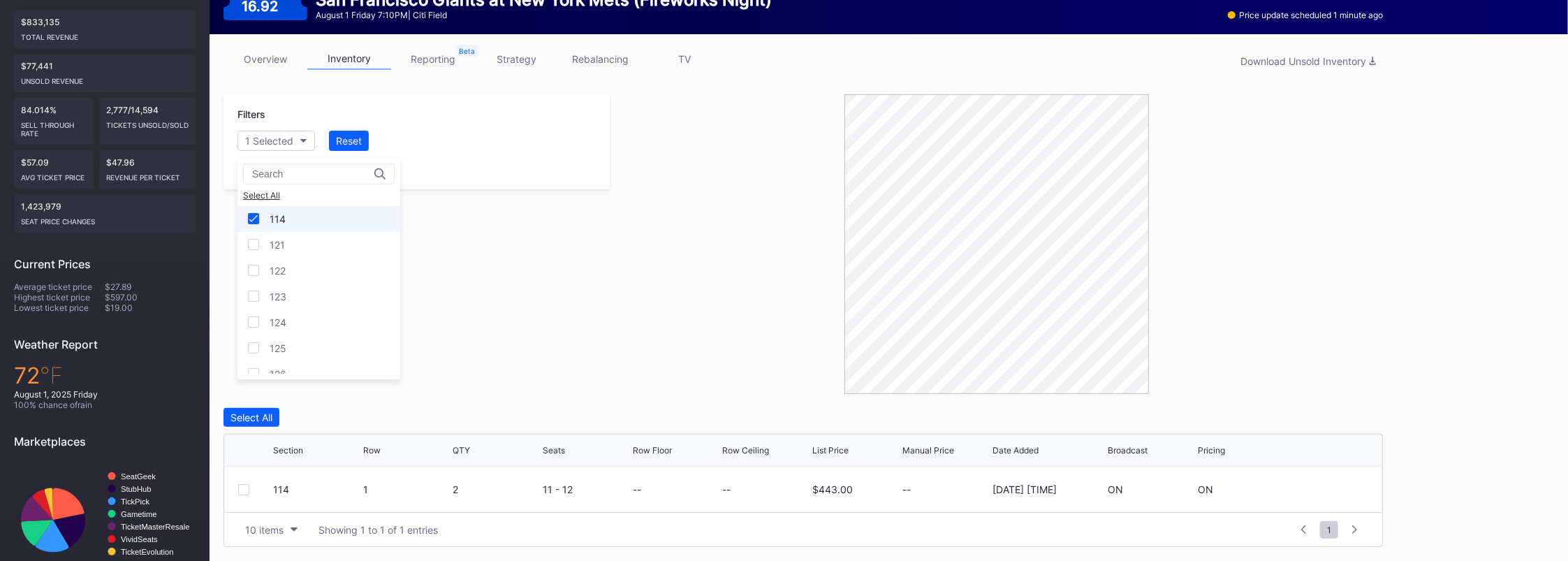 click 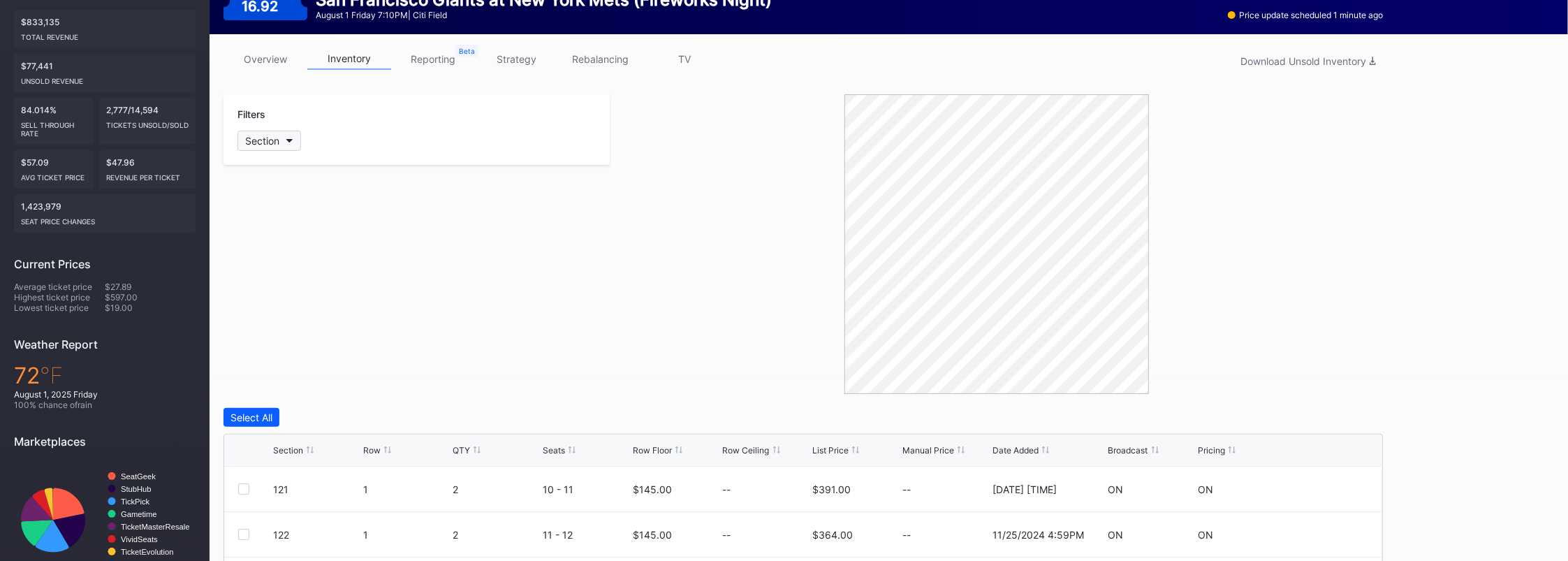 click 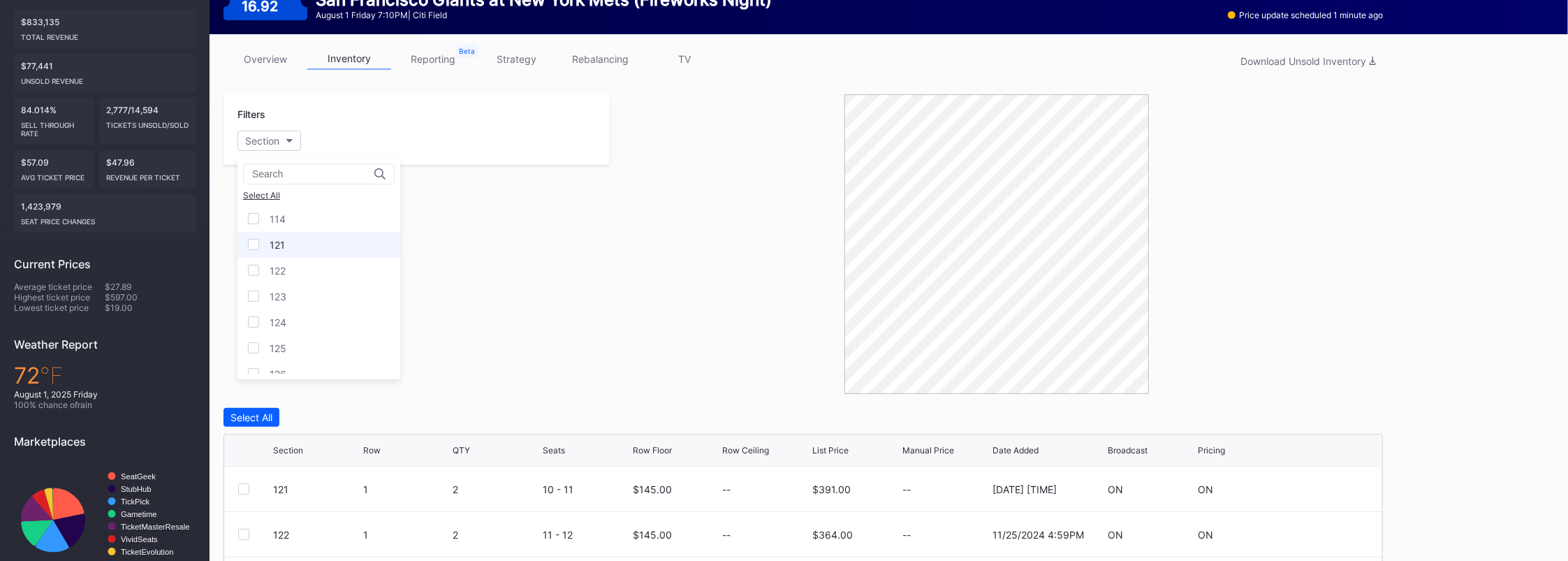 click at bounding box center (254, 245) 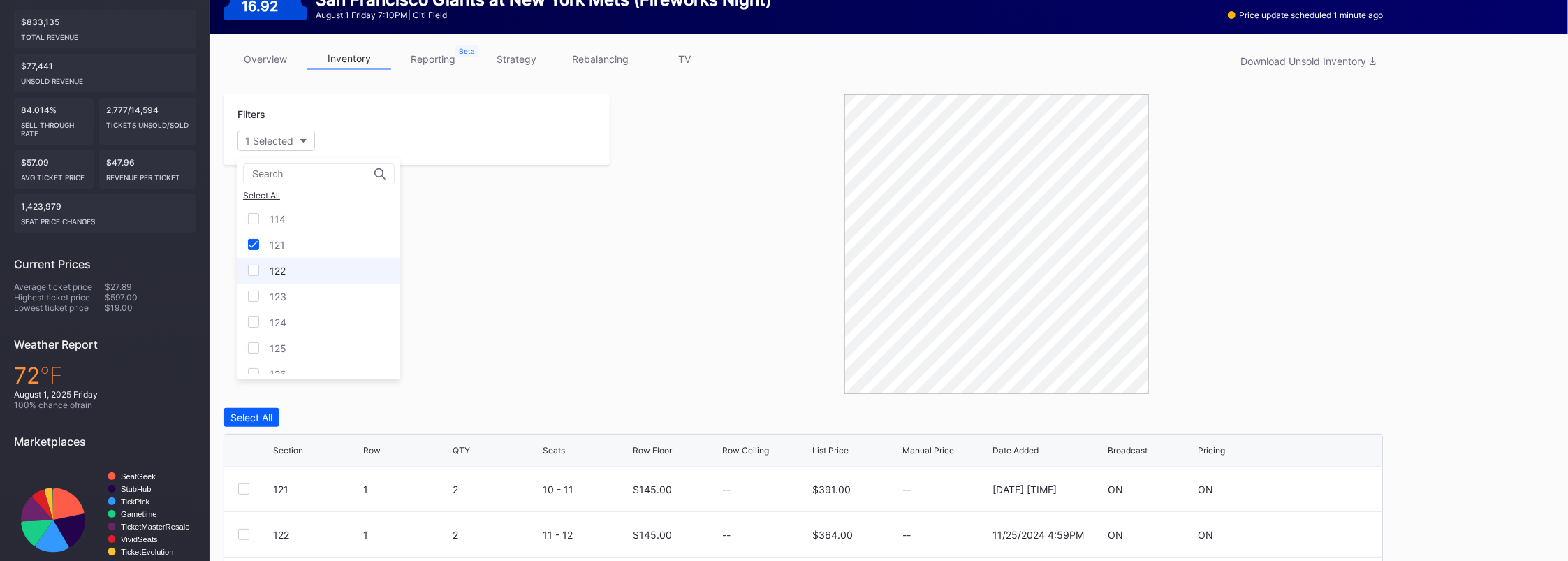 click at bounding box center [254, 270] 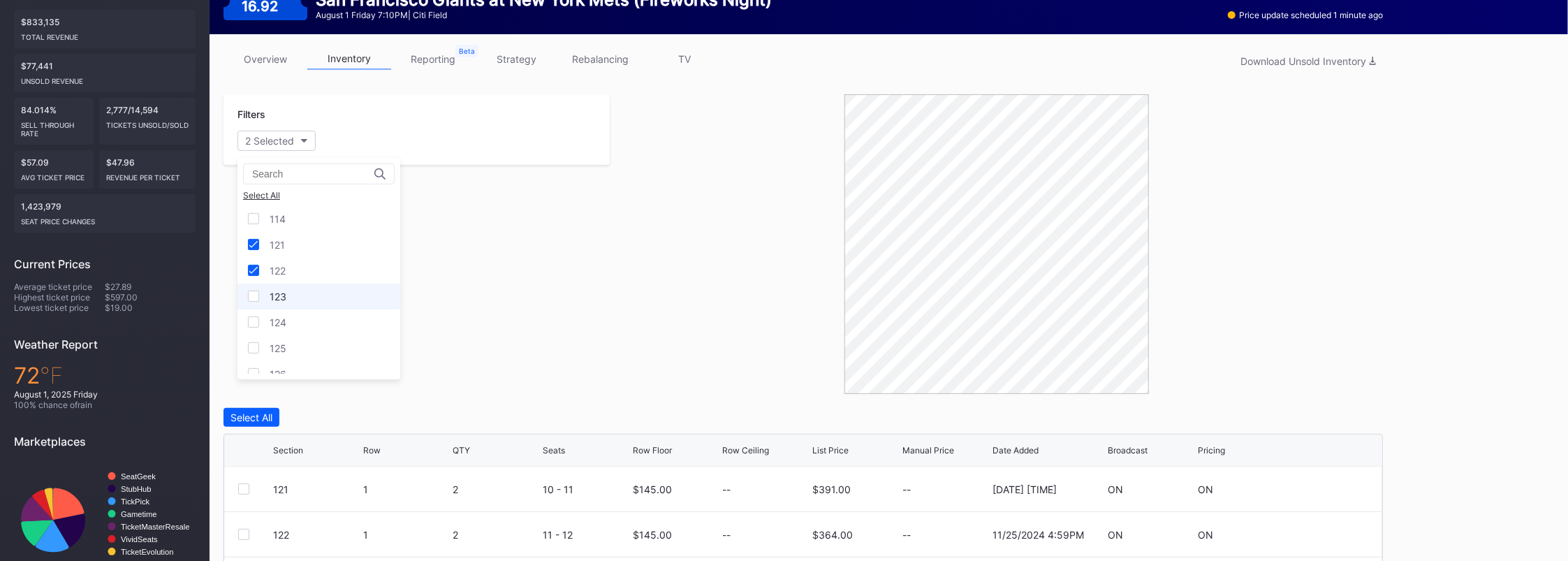 click at bounding box center [254, 296] 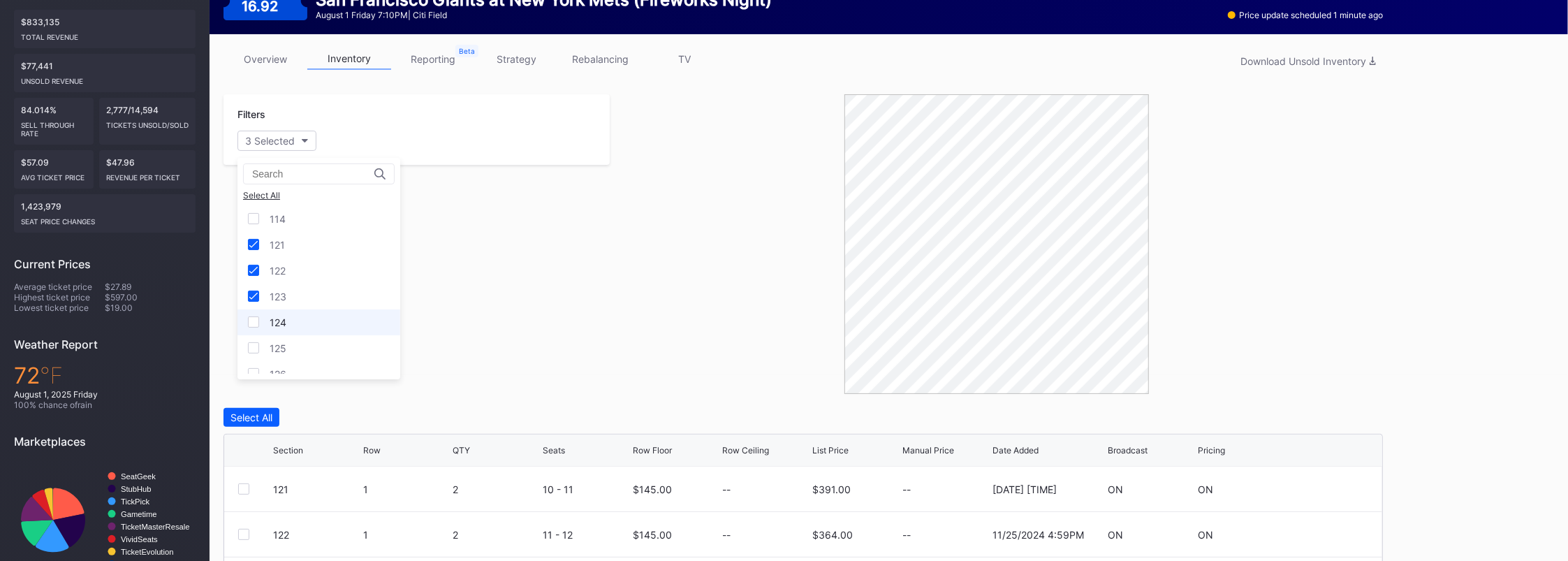 click at bounding box center [254, 322] 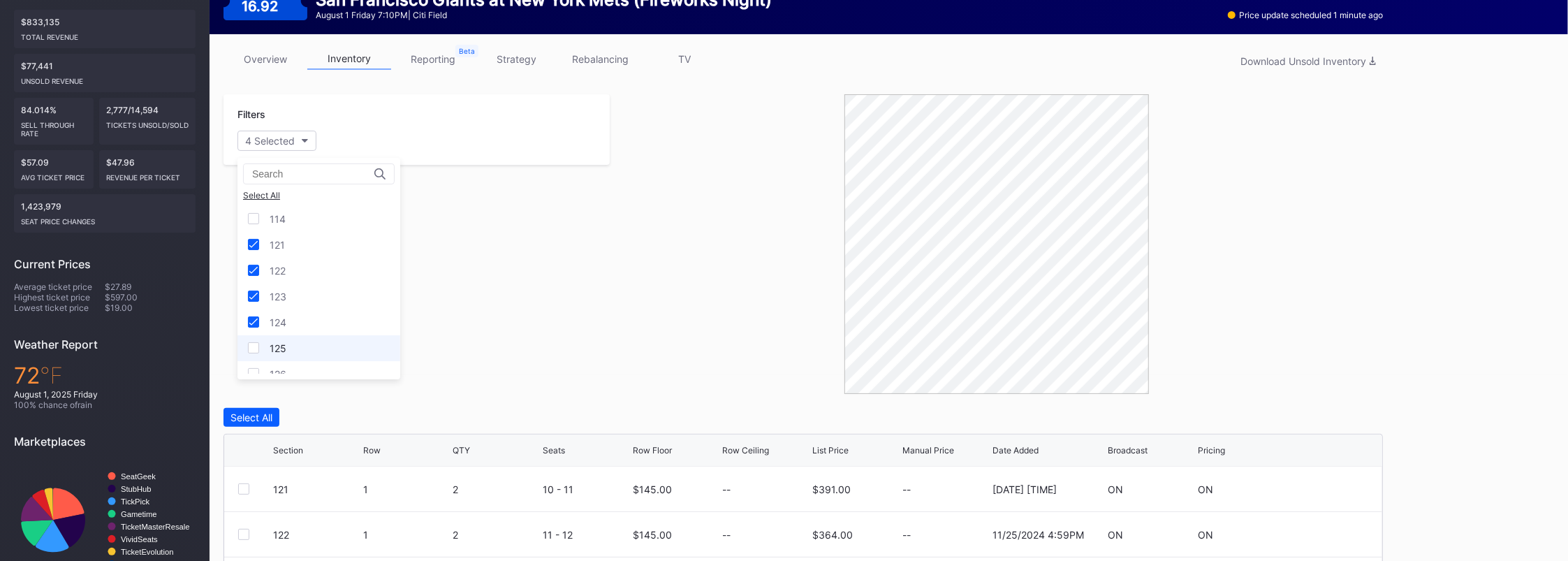 click at bounding box center (254, 348) 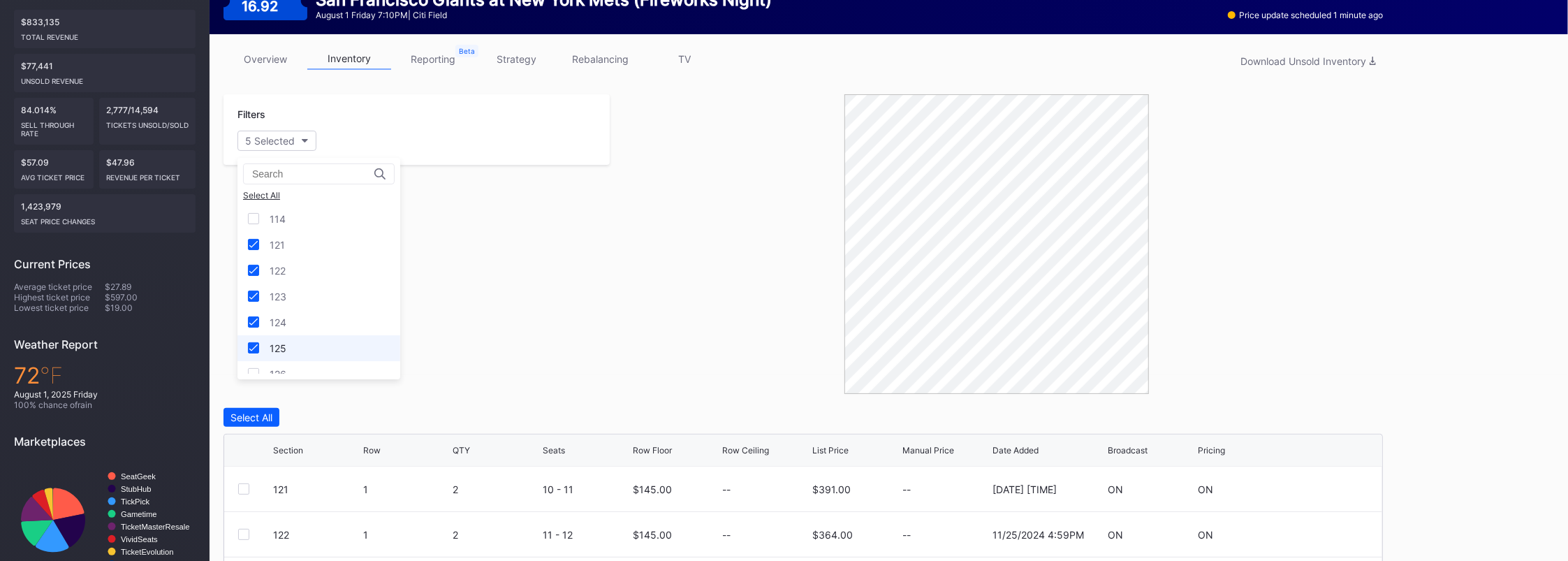 scroll, scrollTop: 93, scrollLeft: 0, axis: vertical 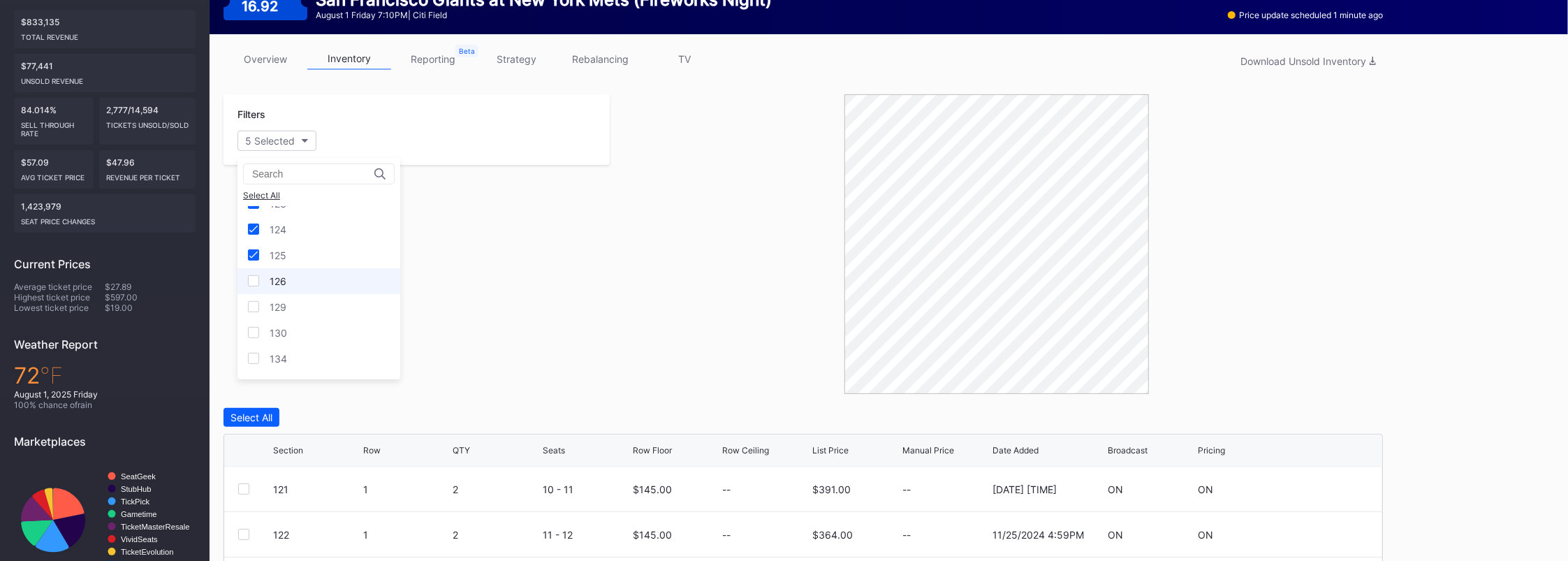 click at bounding box center (254, 281) 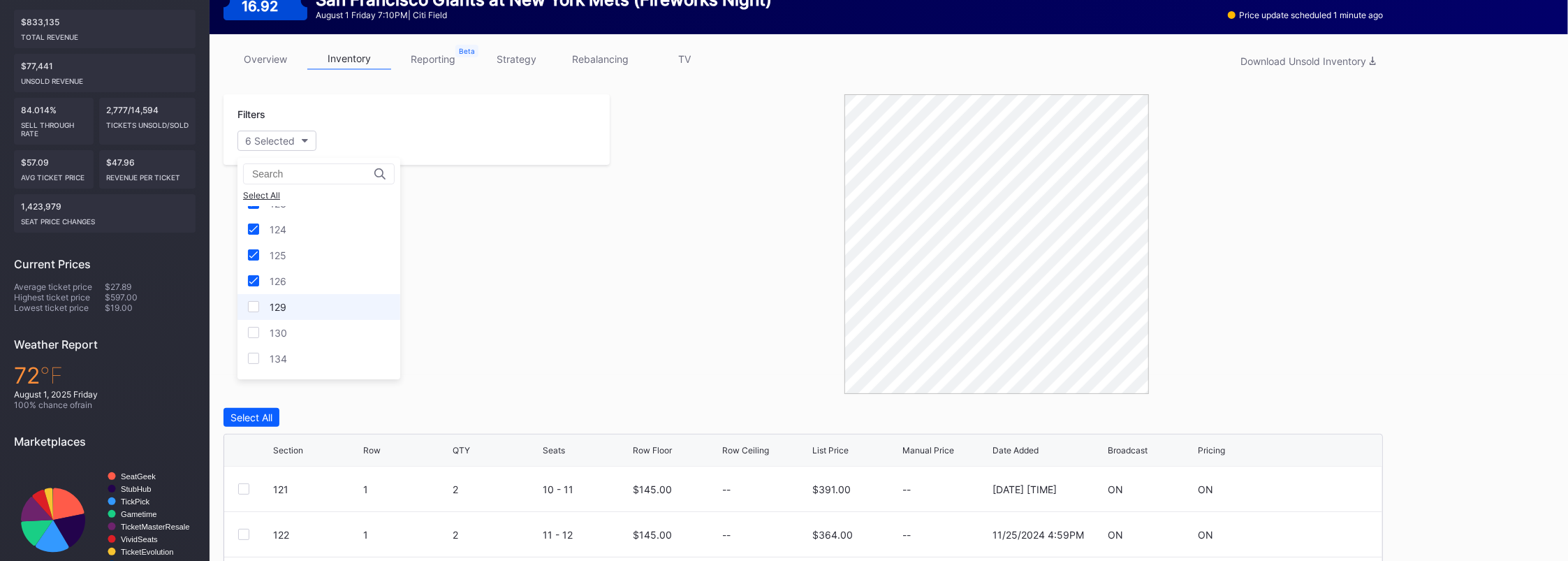 click at bounding box center [254, 307] 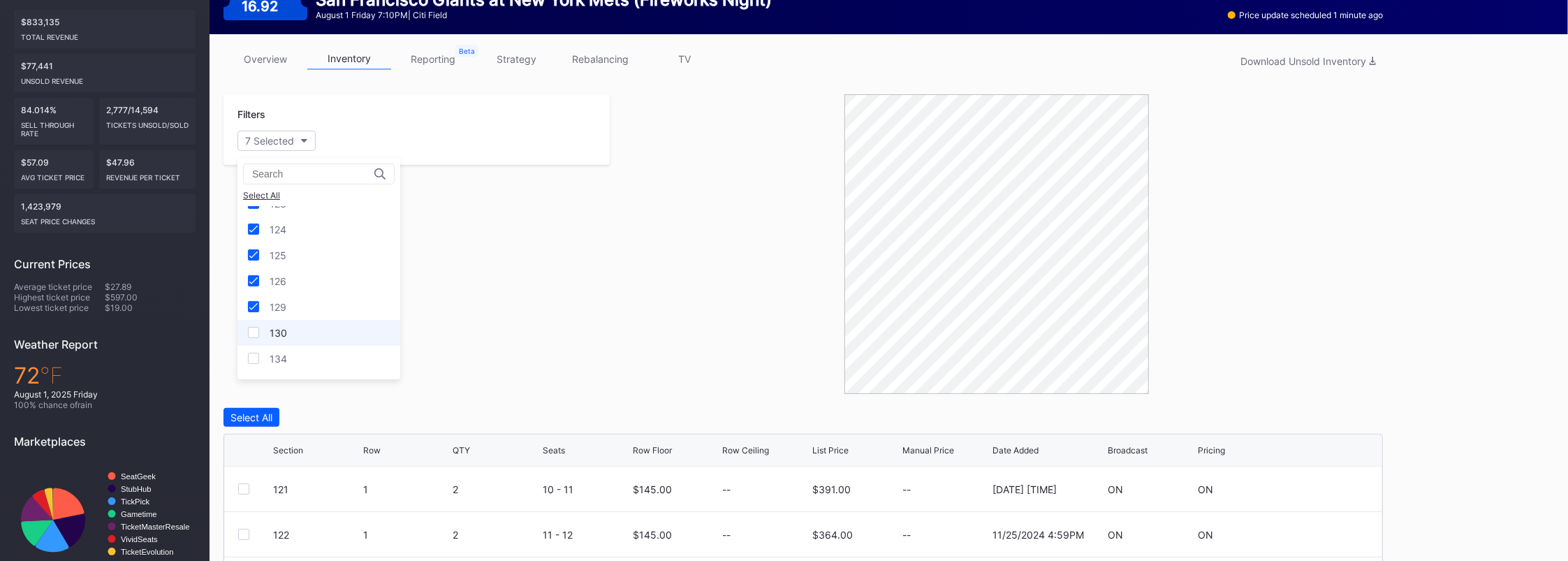 click at bounding box center (254, 333) 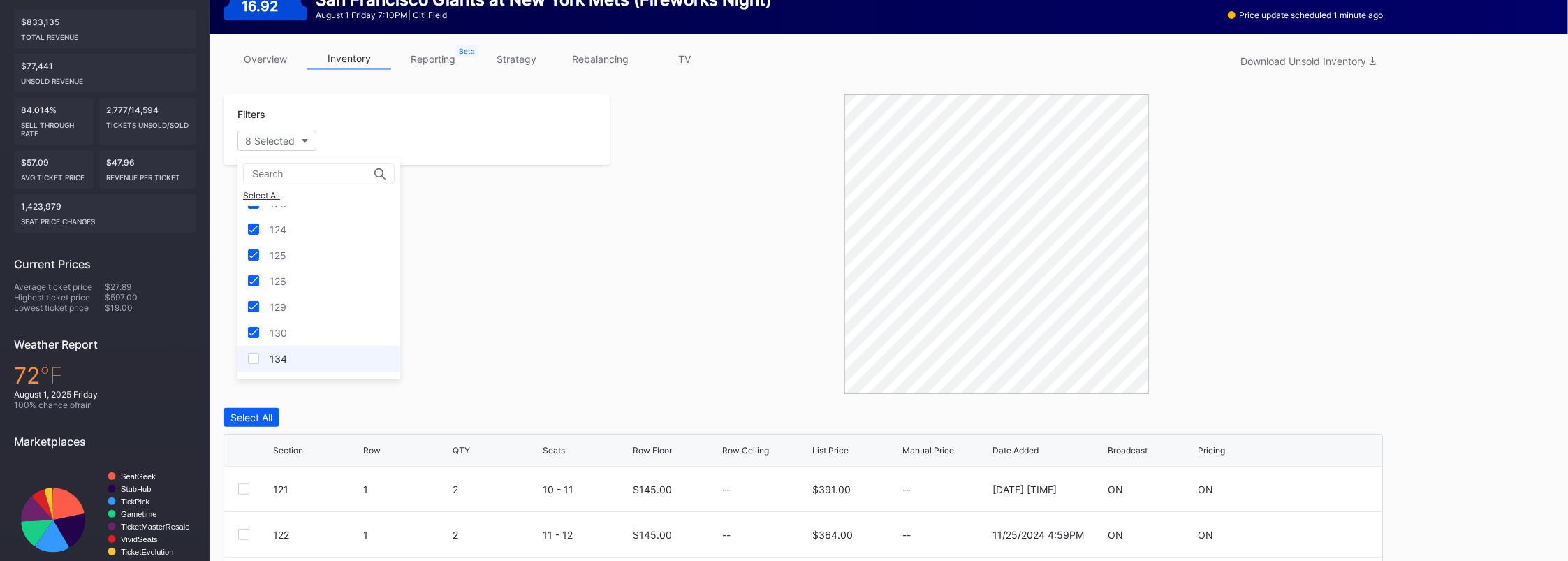 click at bounding box center (254, 358) 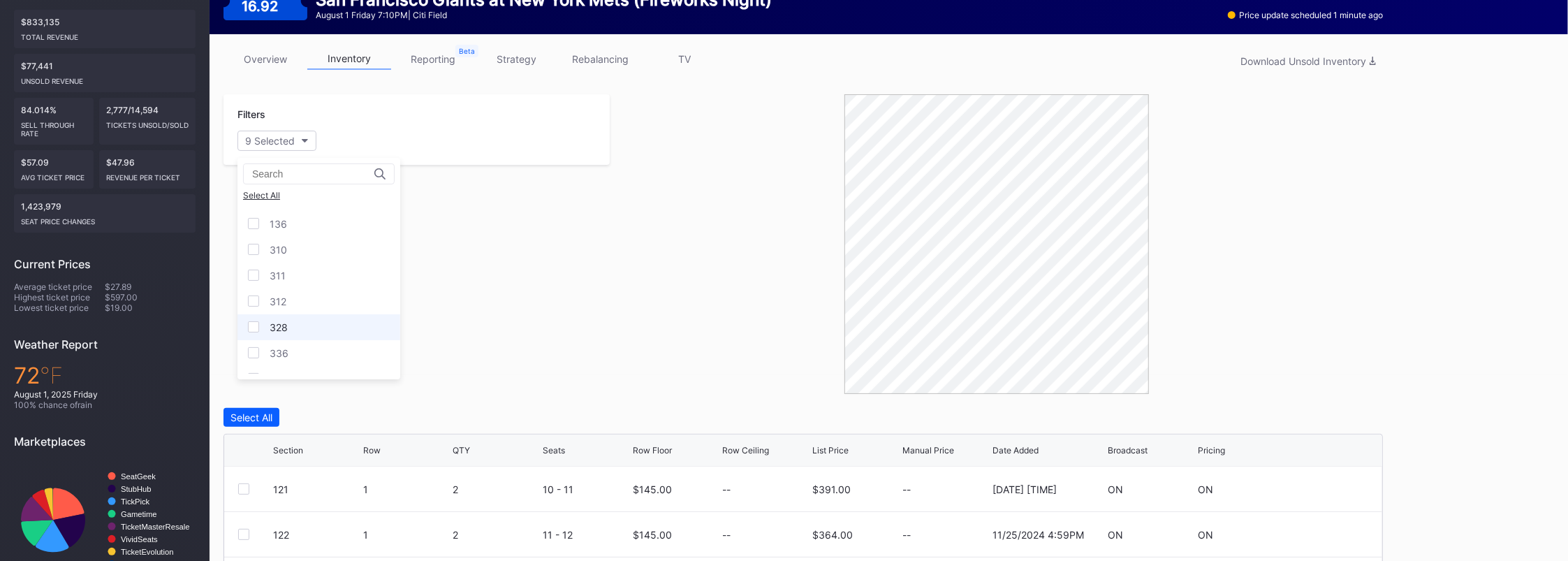 scroll, scrollTop: 186, scrollLeft: 0, axis: vertical 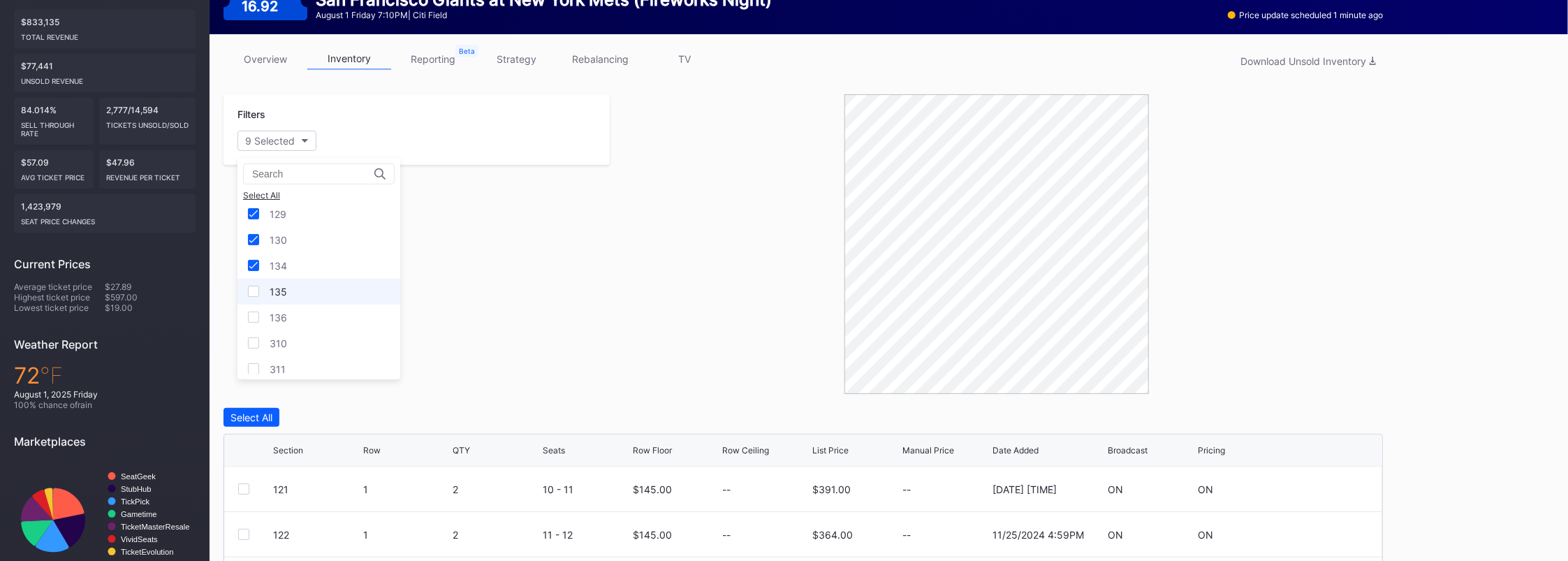 click at bounding box center (254, 291) 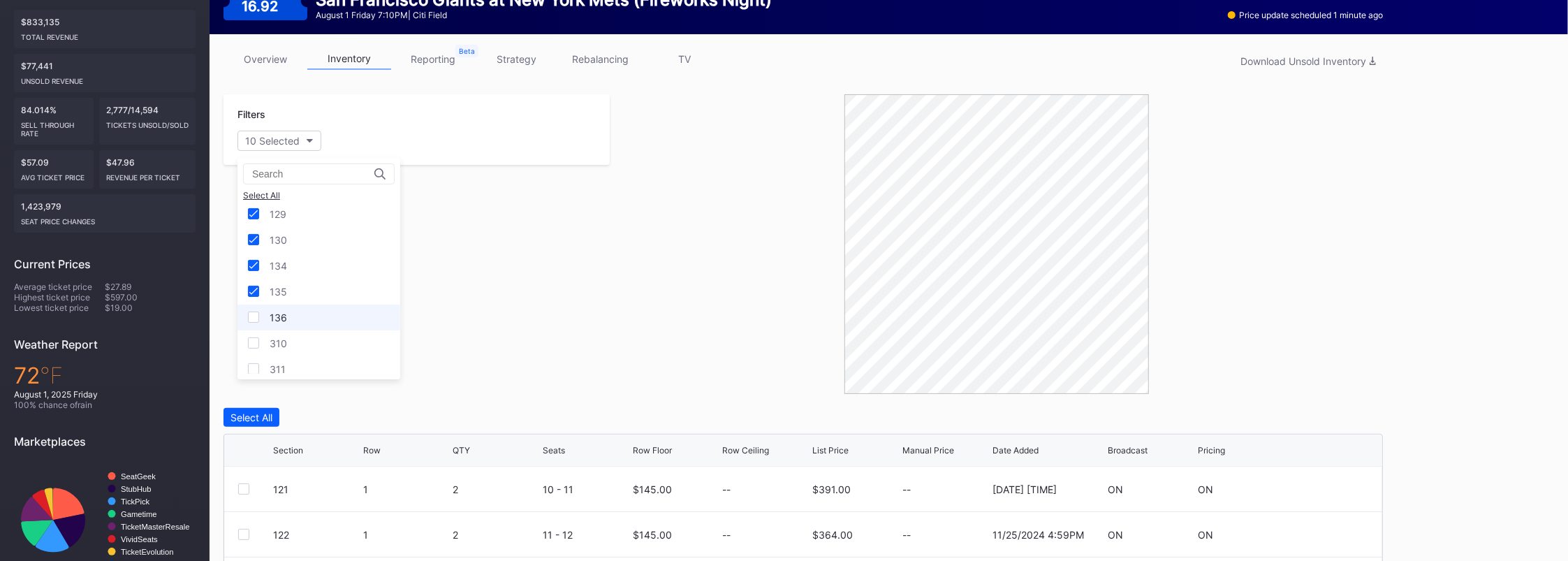click at bounding box center (254, 317) 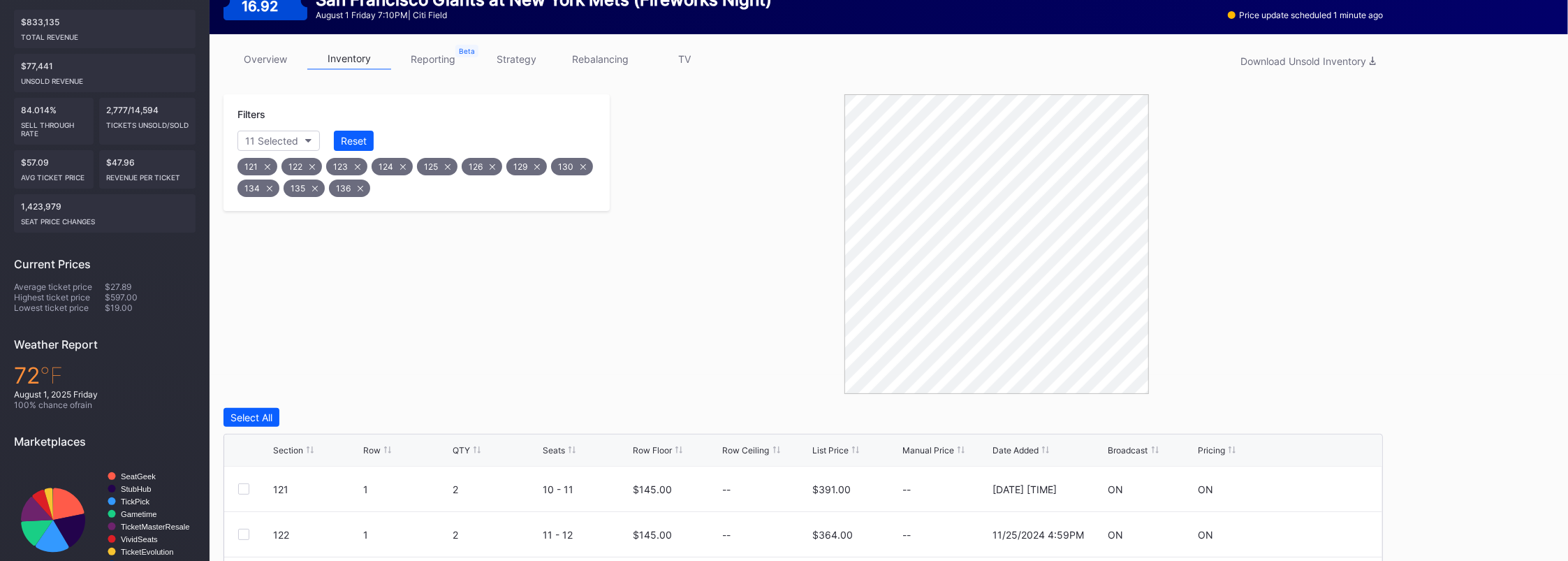 scroll, scrollTop: 457, scrollLeft: 0, axis: vertical 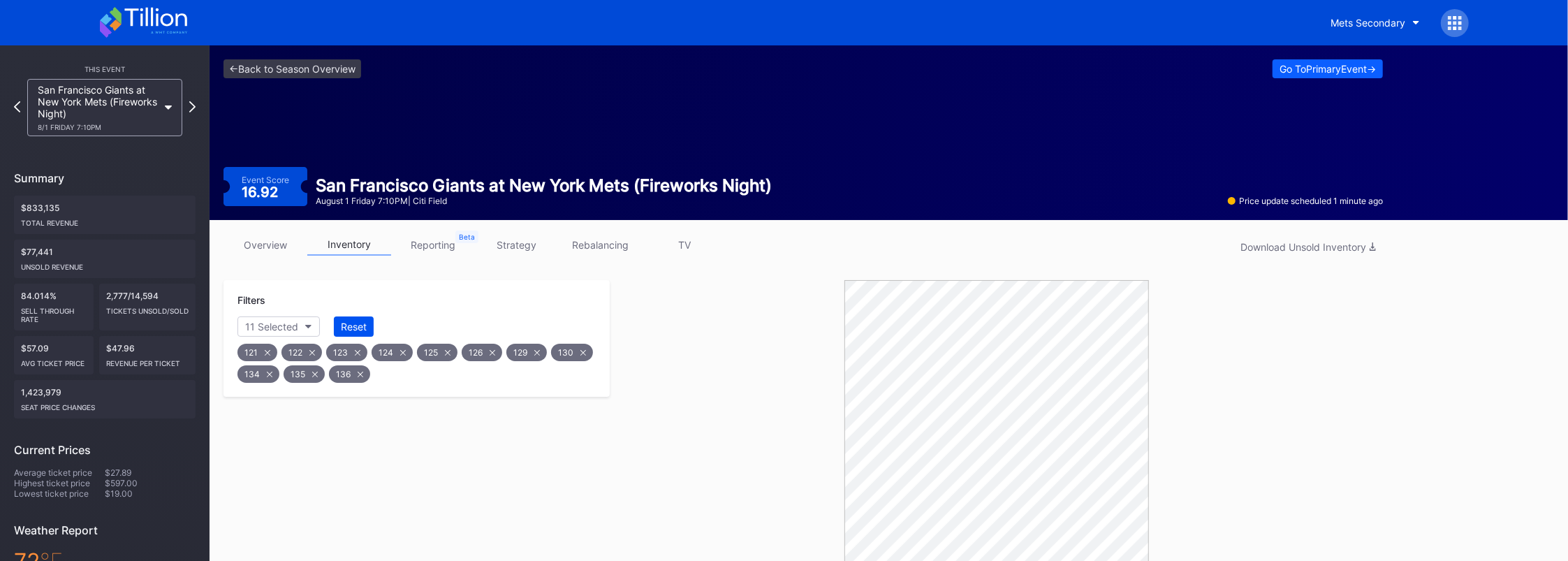 click on "Reset" at bounding box center (353, 326) 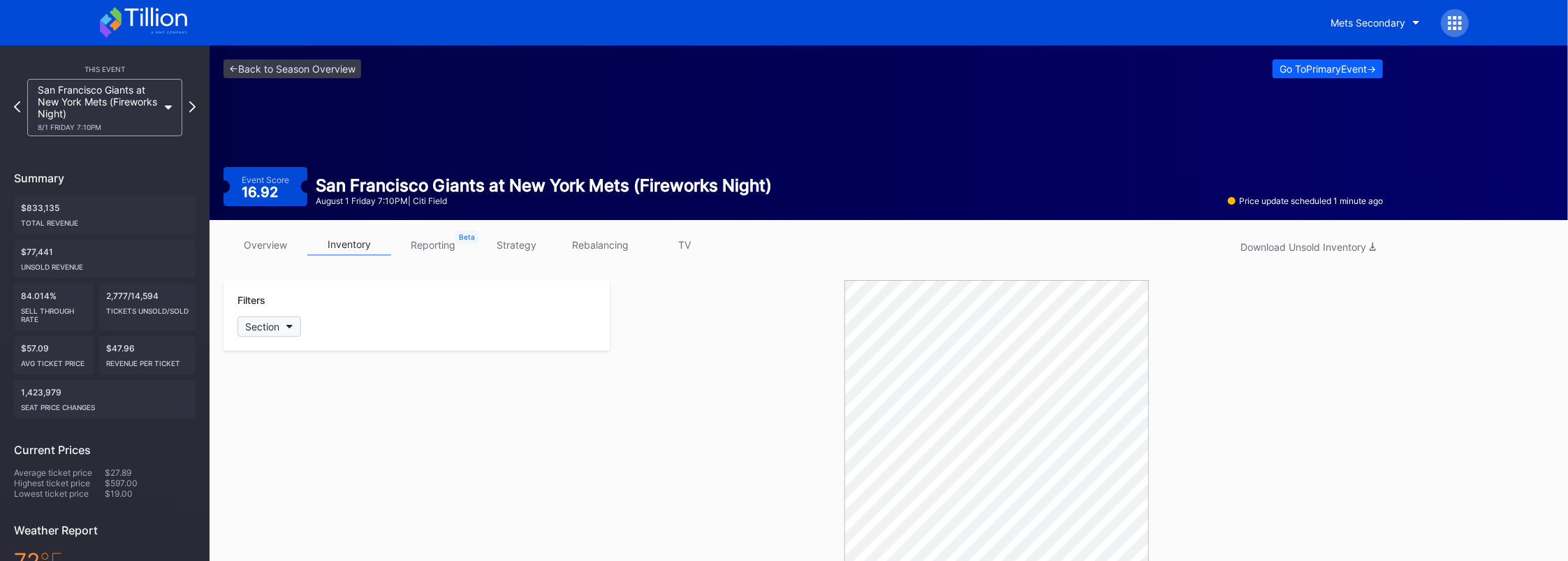 click on "Section" at bounding box center [269, 326] 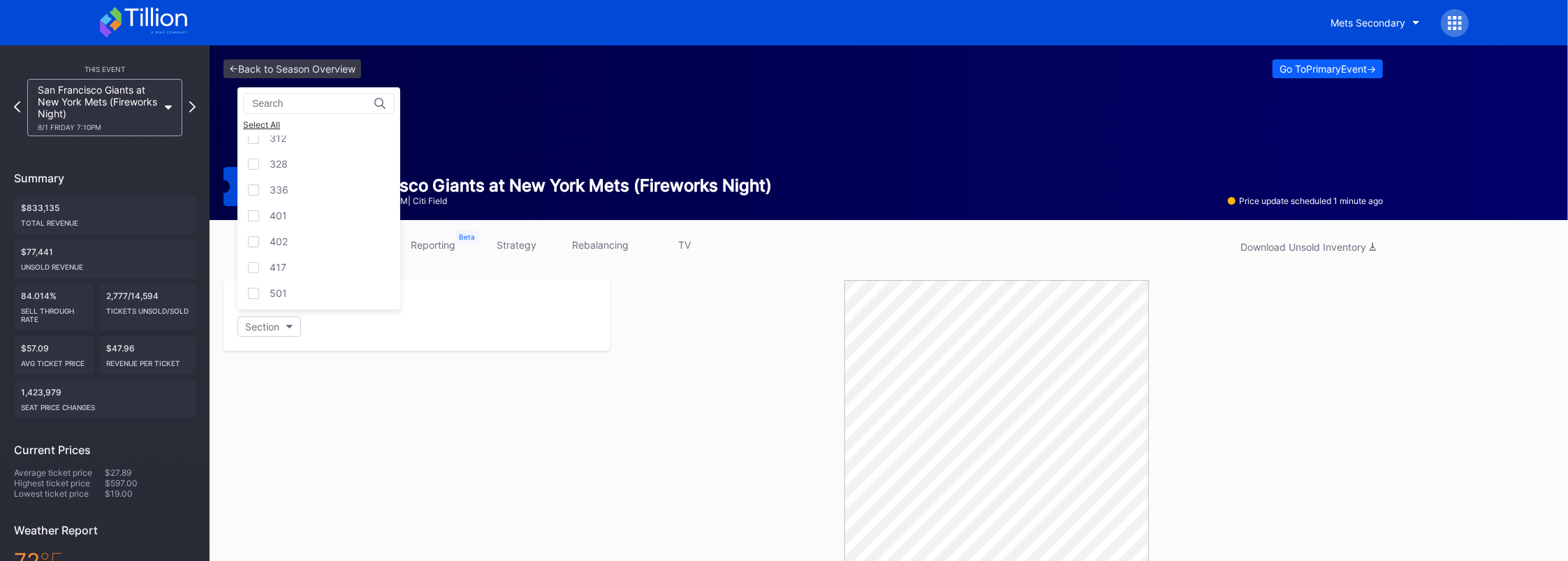 scroll, scrollTop: 279, scrollLeft: 0, axis: vertical 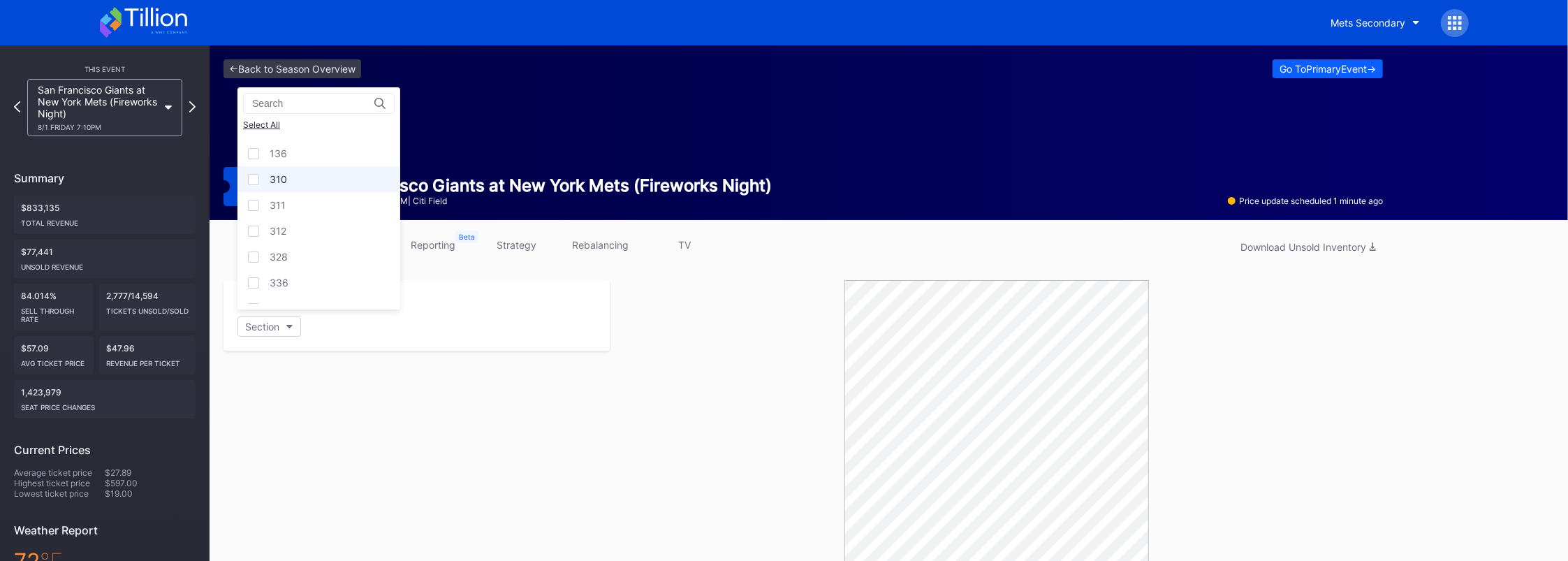 click on "310" at bounding box center (278, 179) 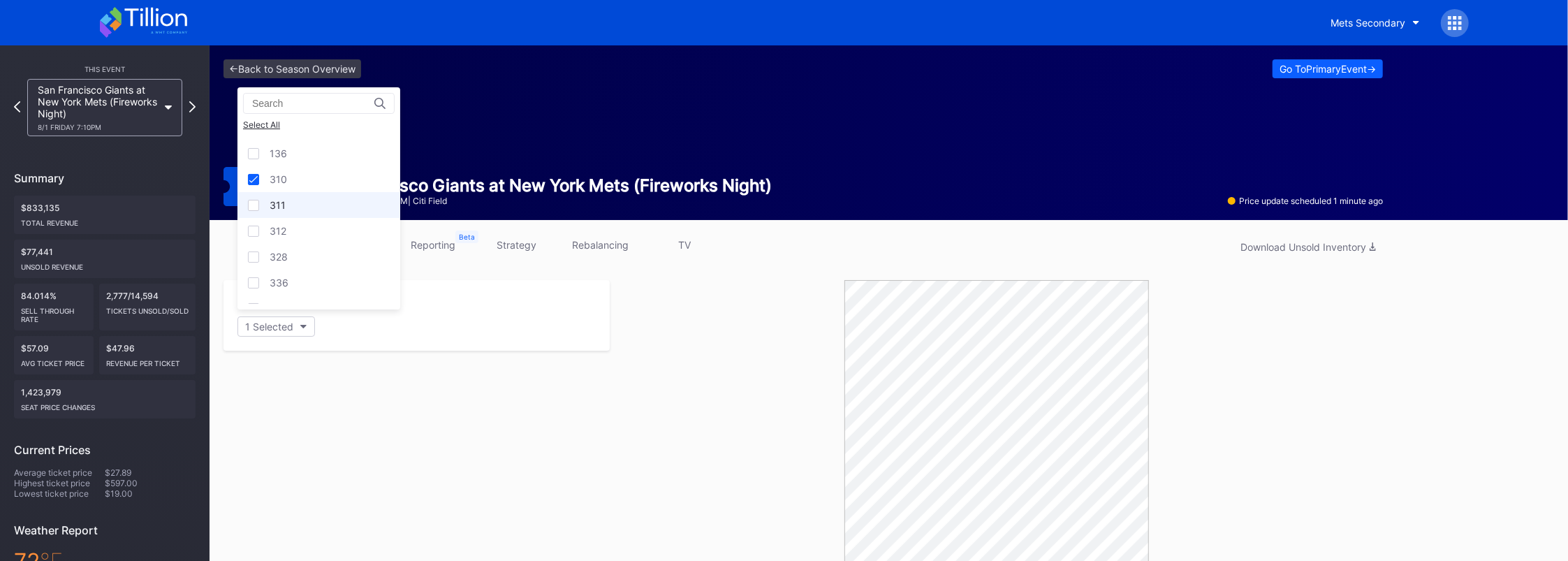 click on "311" at bounding box center (318, 205) 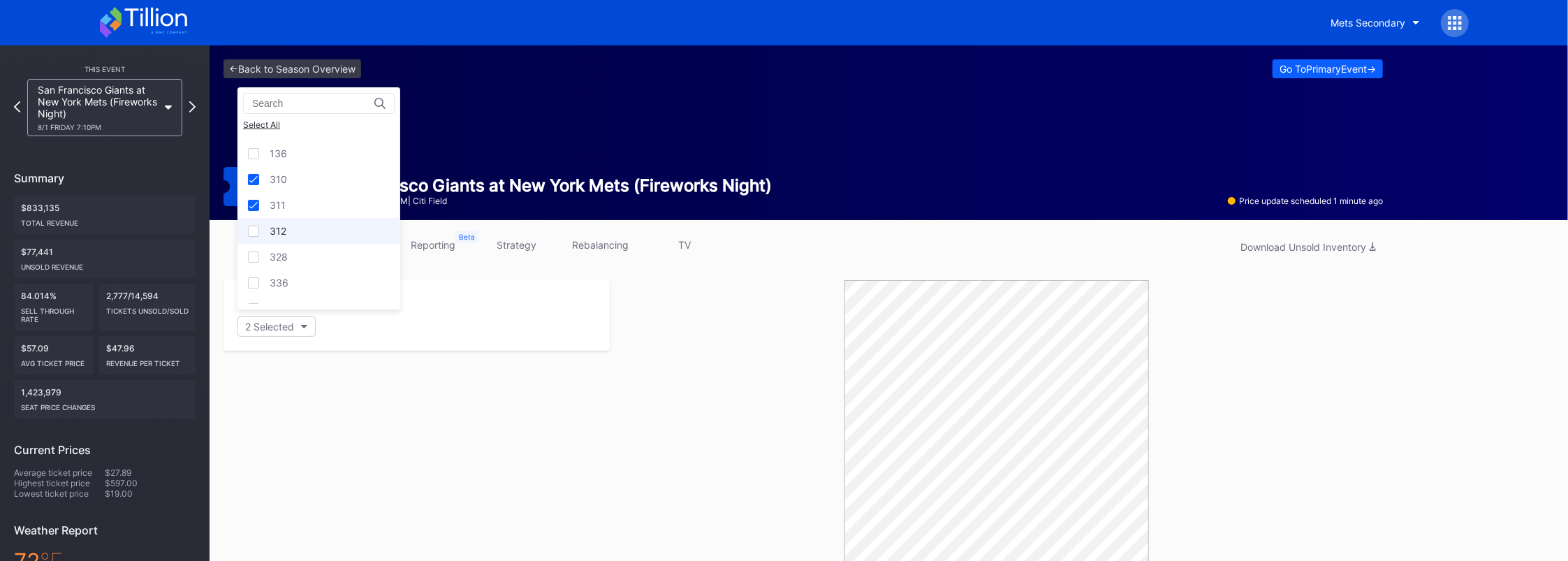 click on "312" at bounding box center (278, 231) 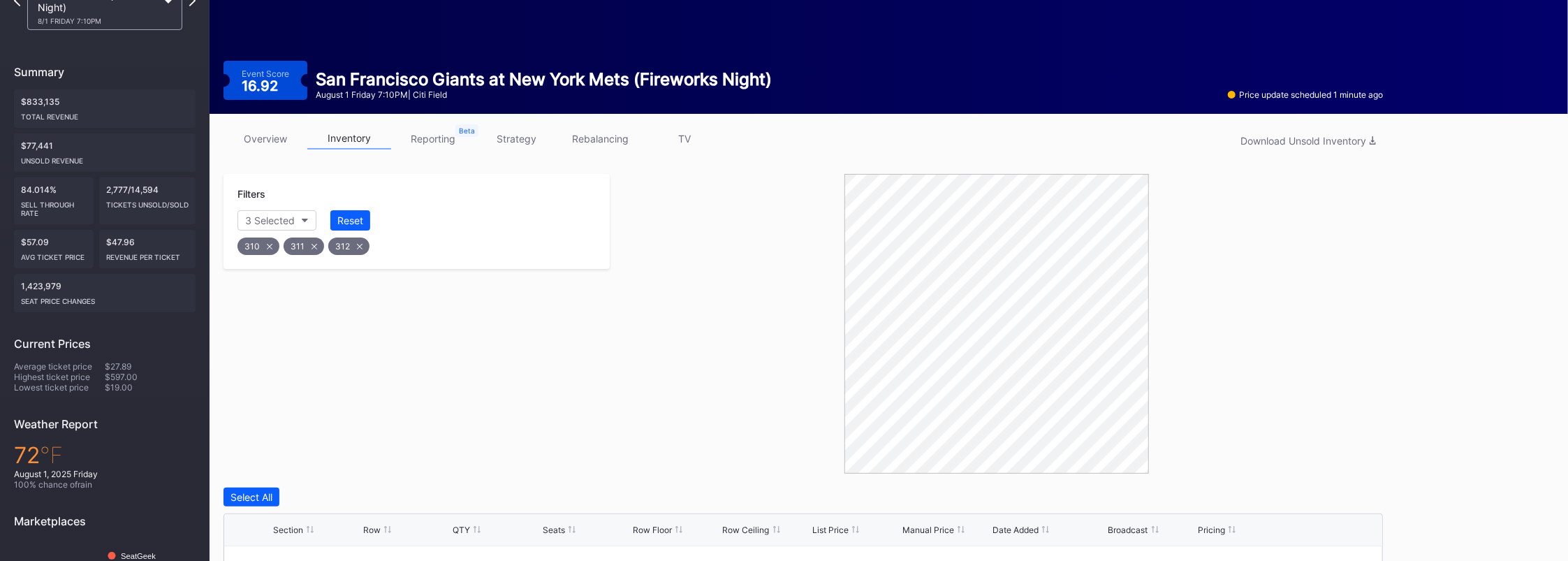 scroll, scrollTop: 41, scrollLeft: 0, axis: vertical 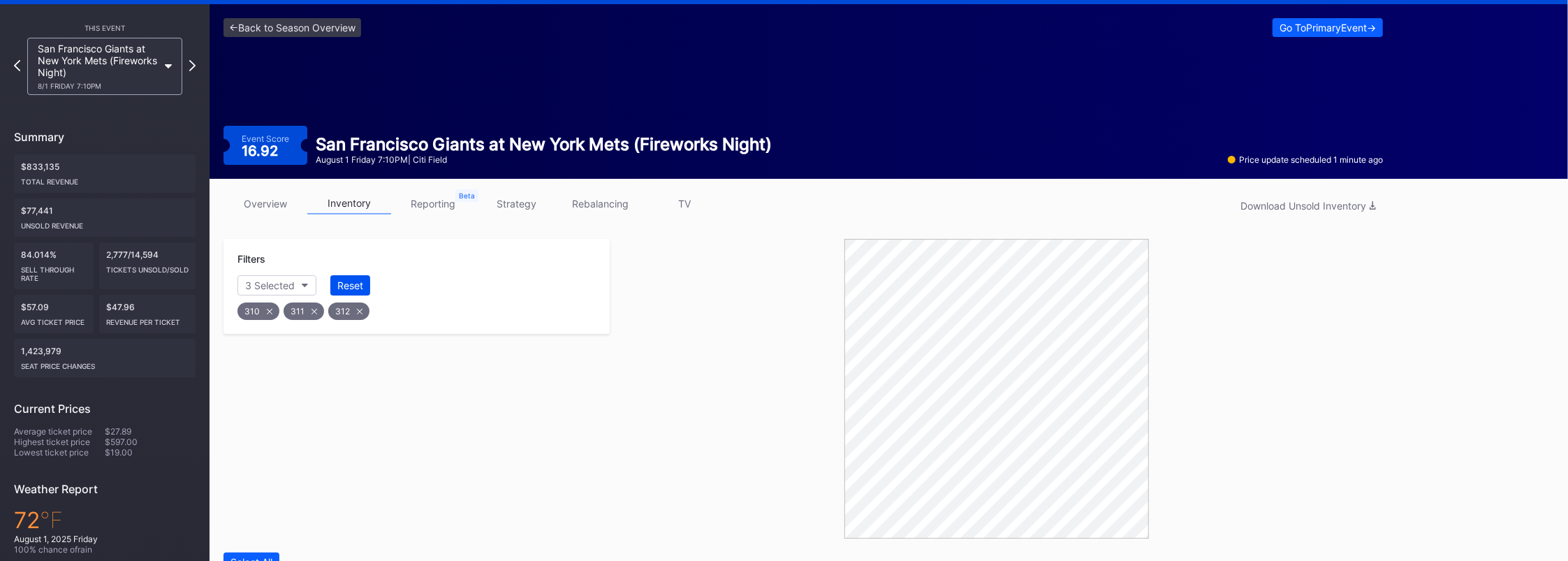 click on "Reset" at bounding box center [350, 285] 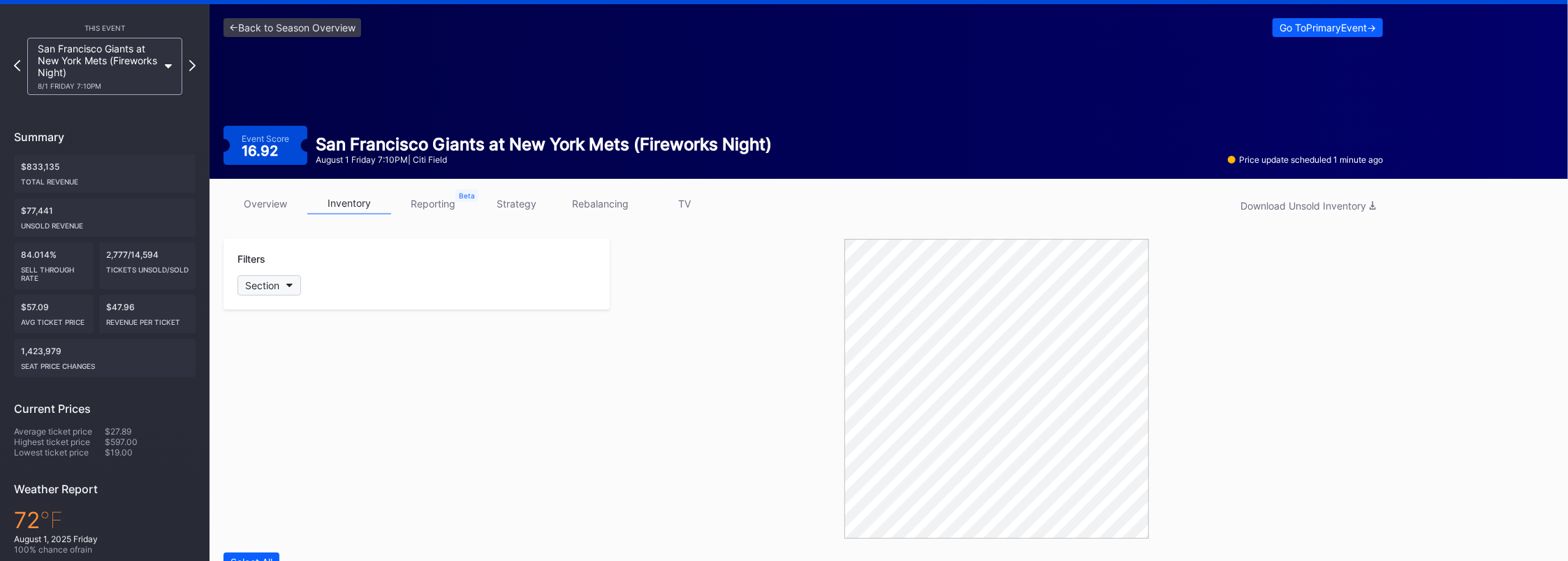 click on "Section" at bounding box center (269, 285) 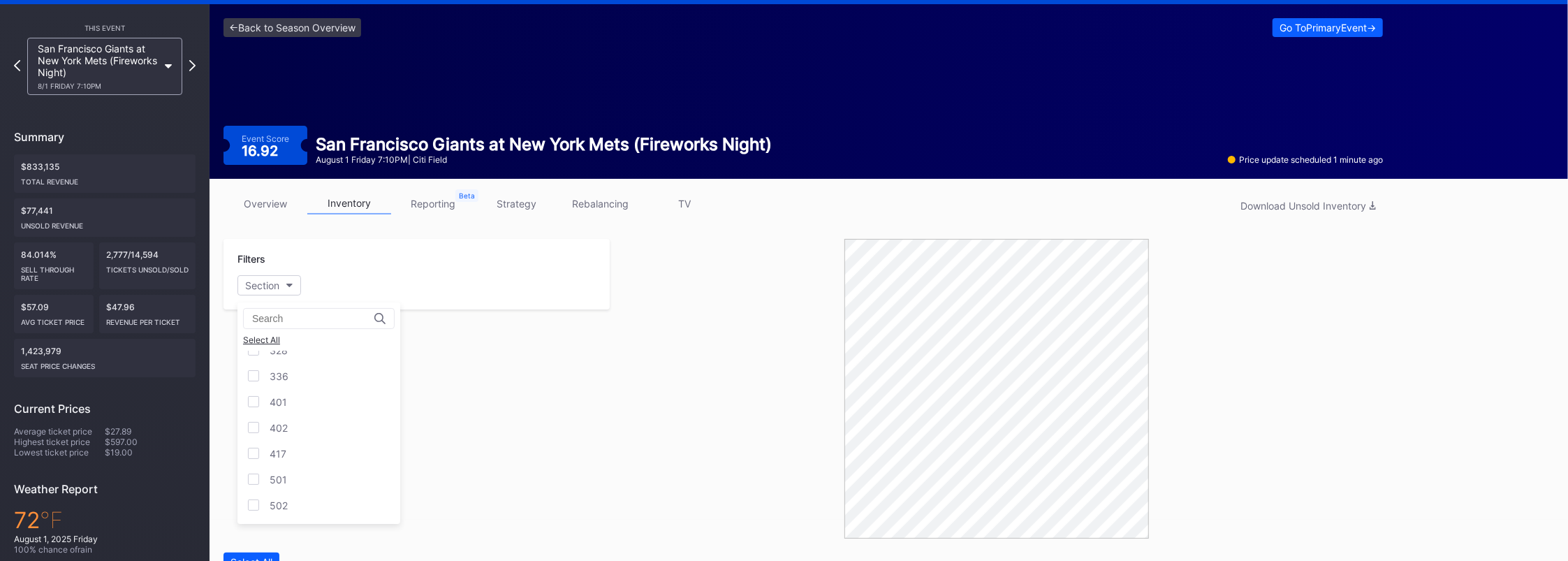 scroll, scrollTop: 372, scrollLeft: 0, axis: vertical 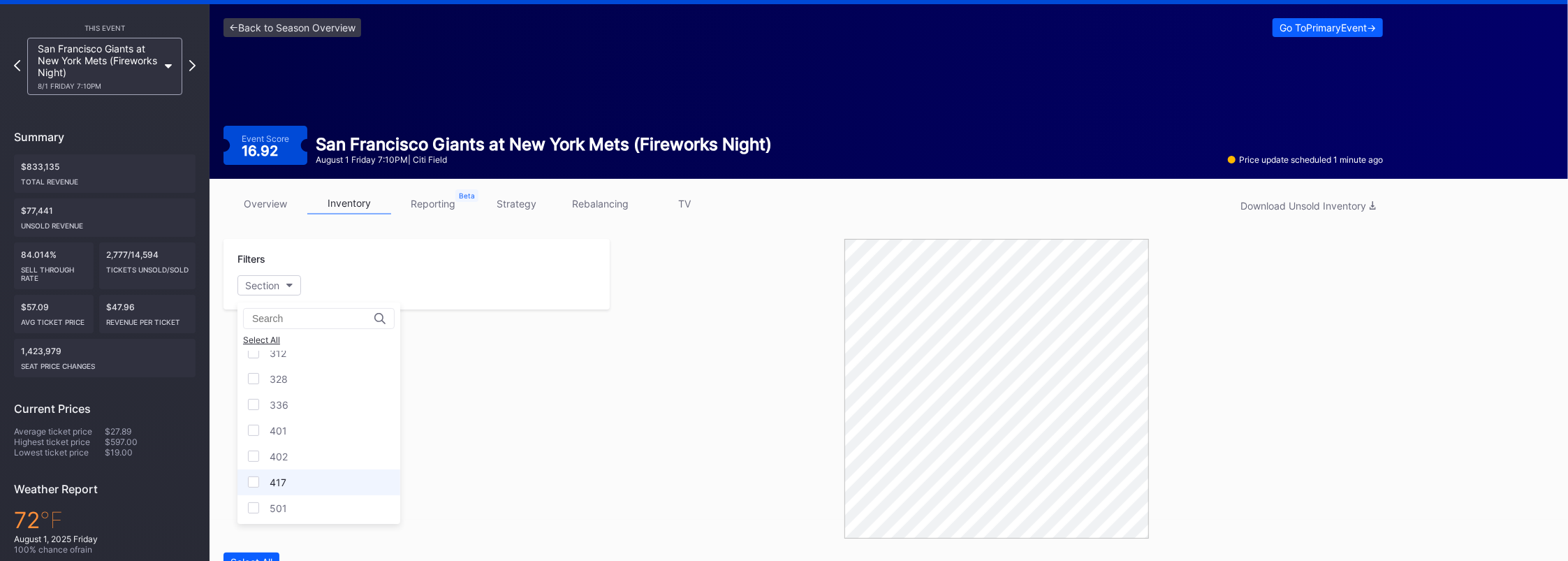 click on "417" at bounding box center [318, 482] 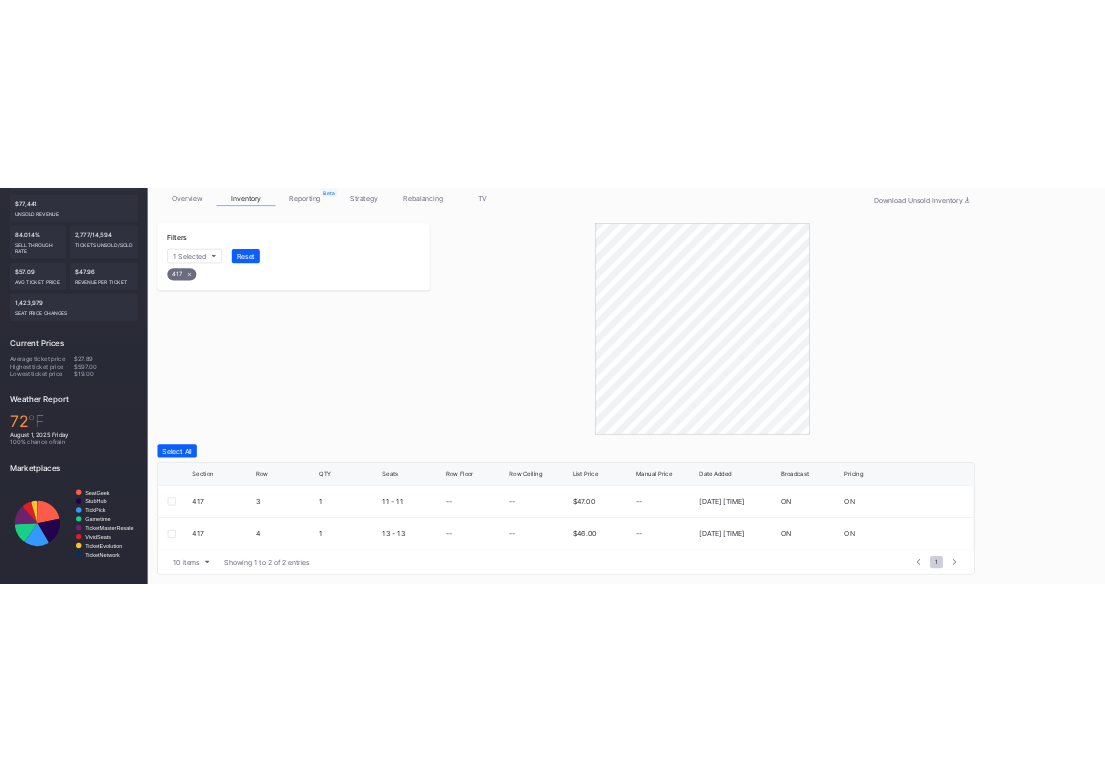 scroll, scrollTop: 0, scrollLeft: 0, axis: both 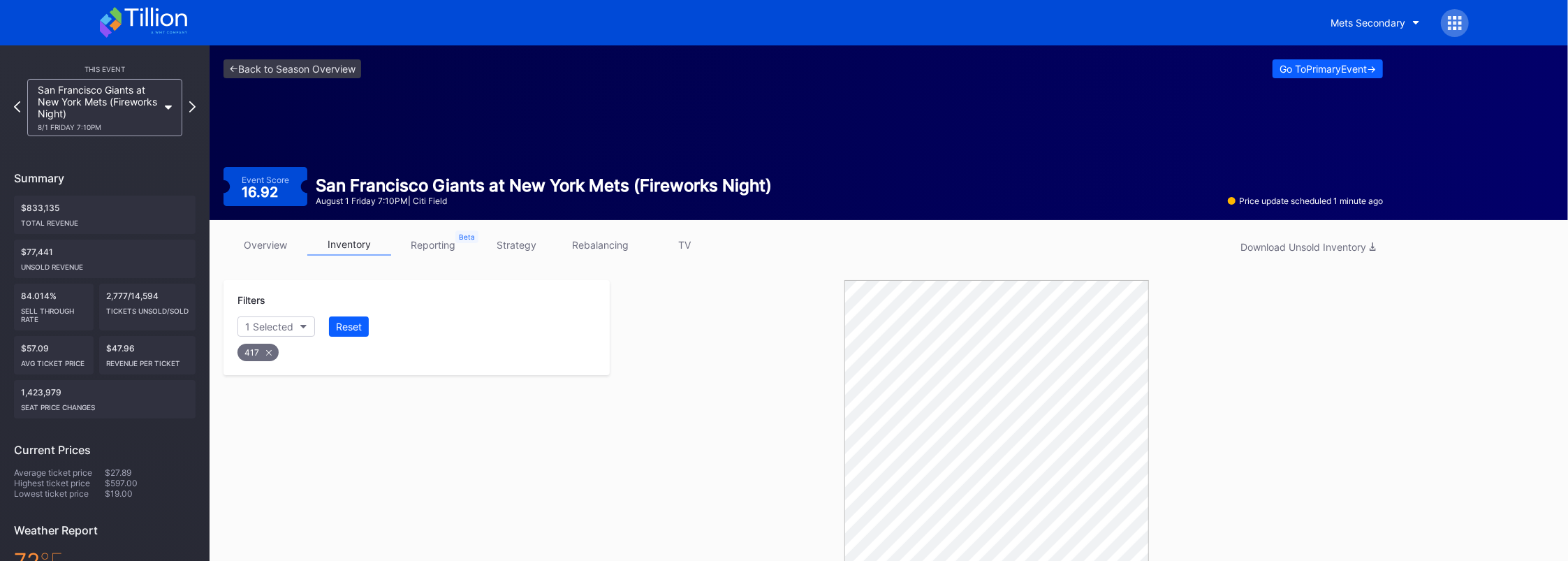 click on "< Back to Season Overview Go To Primary Event -> Event Score 16.92 San Francisco Giants at New York Mets (Fireworks Night) [MONTH] [DATE] Friday [TIME] | [STADIUM] Price update scheduled 1 minute ago" at bounding box center [803, 133] 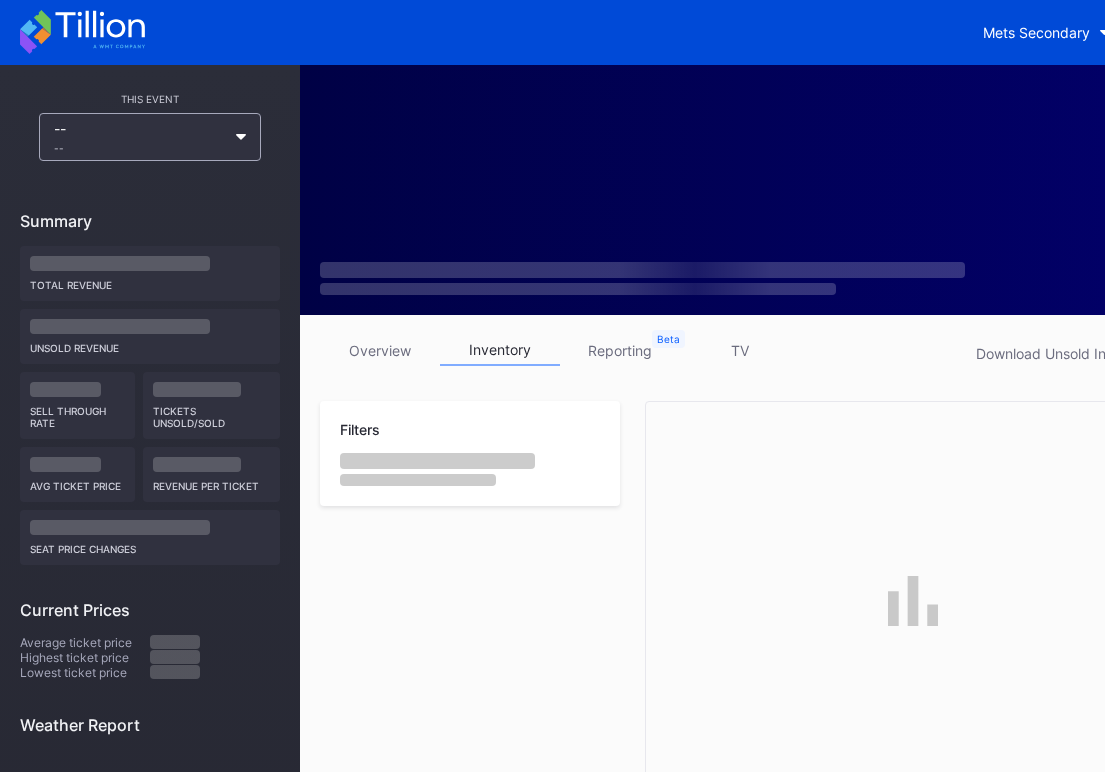 scroll, scrollTop: 0, scrollLeft: 0, axis: both 